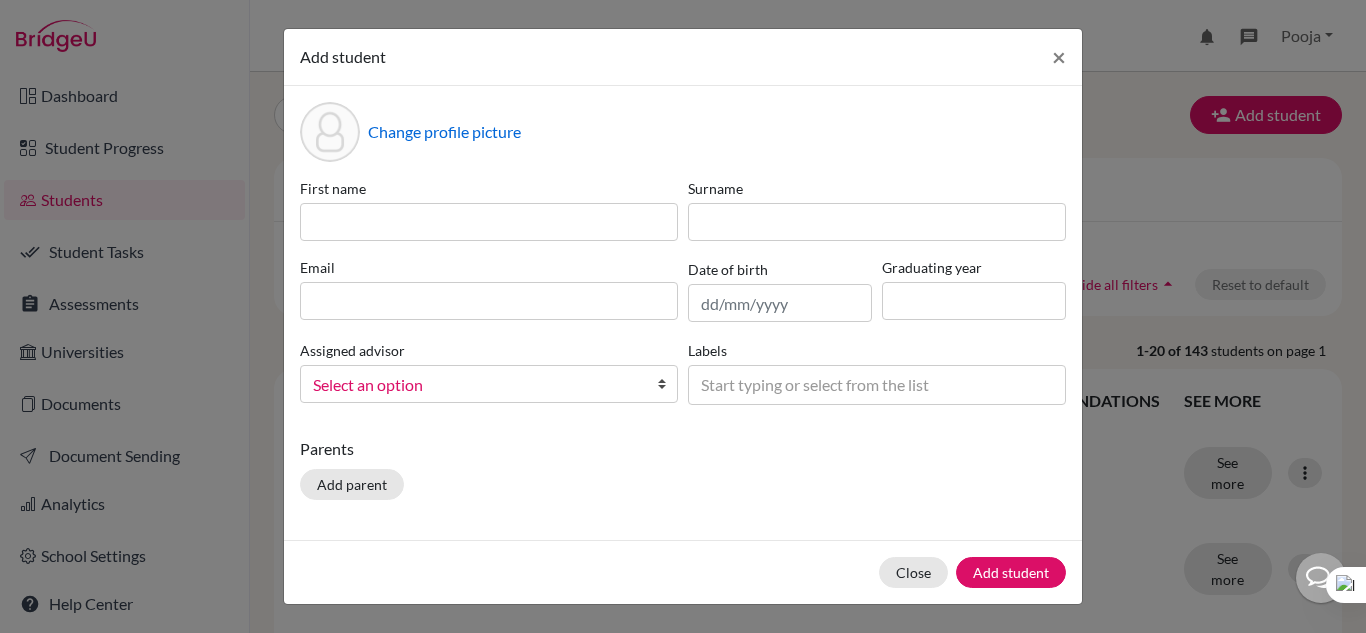 scroll, scrollTop: 0, scrollLeft: 0, axis: both 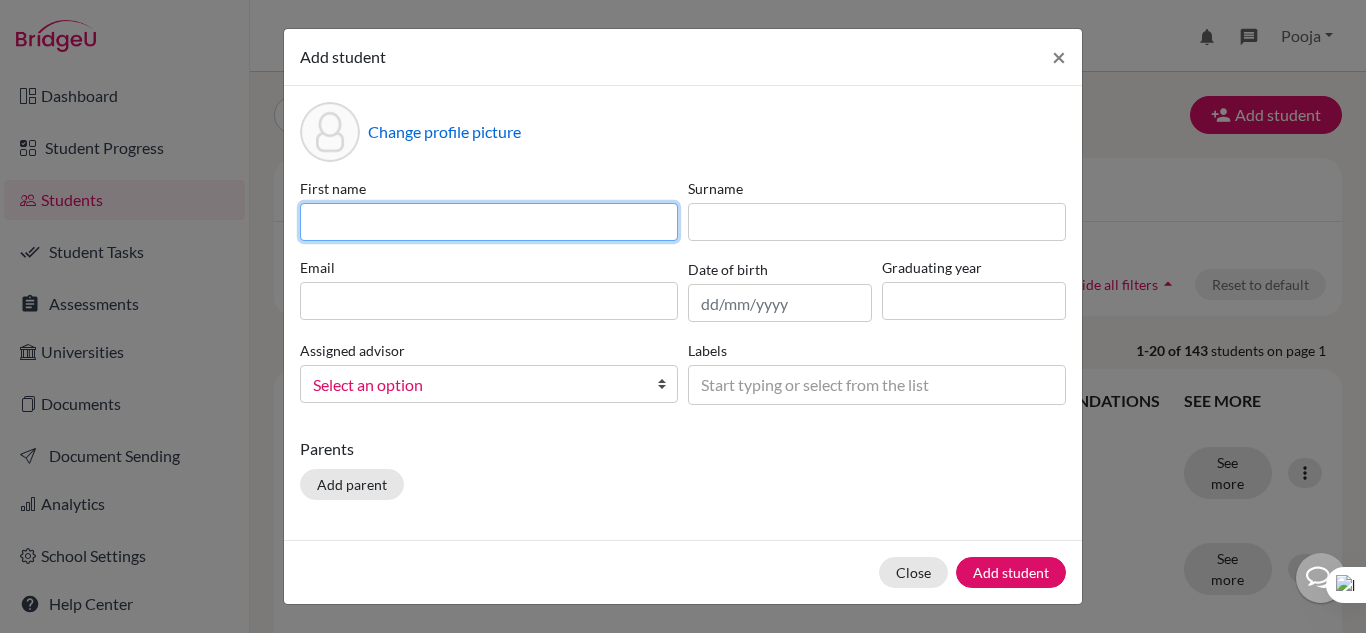 drag, startPoint x: 434, startPoint y: 225, endPoint x: 792, endPoint y: 213, distance: 358.20105 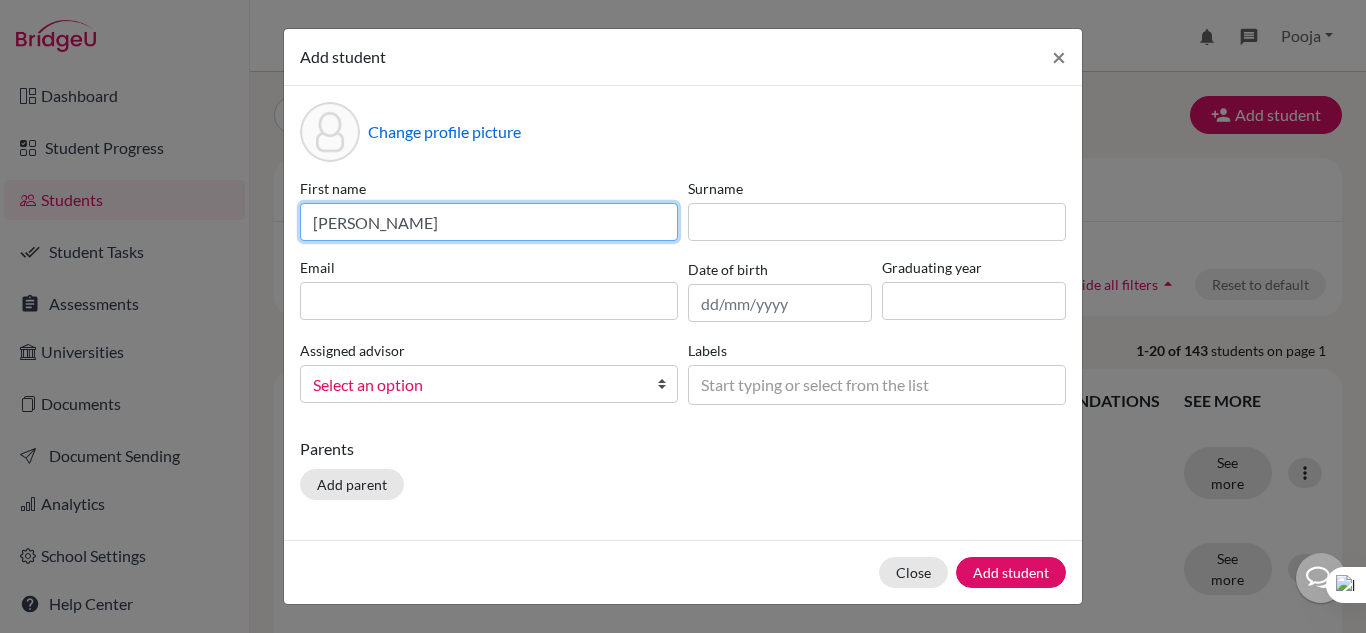 type on "[PERSON_NAME]" 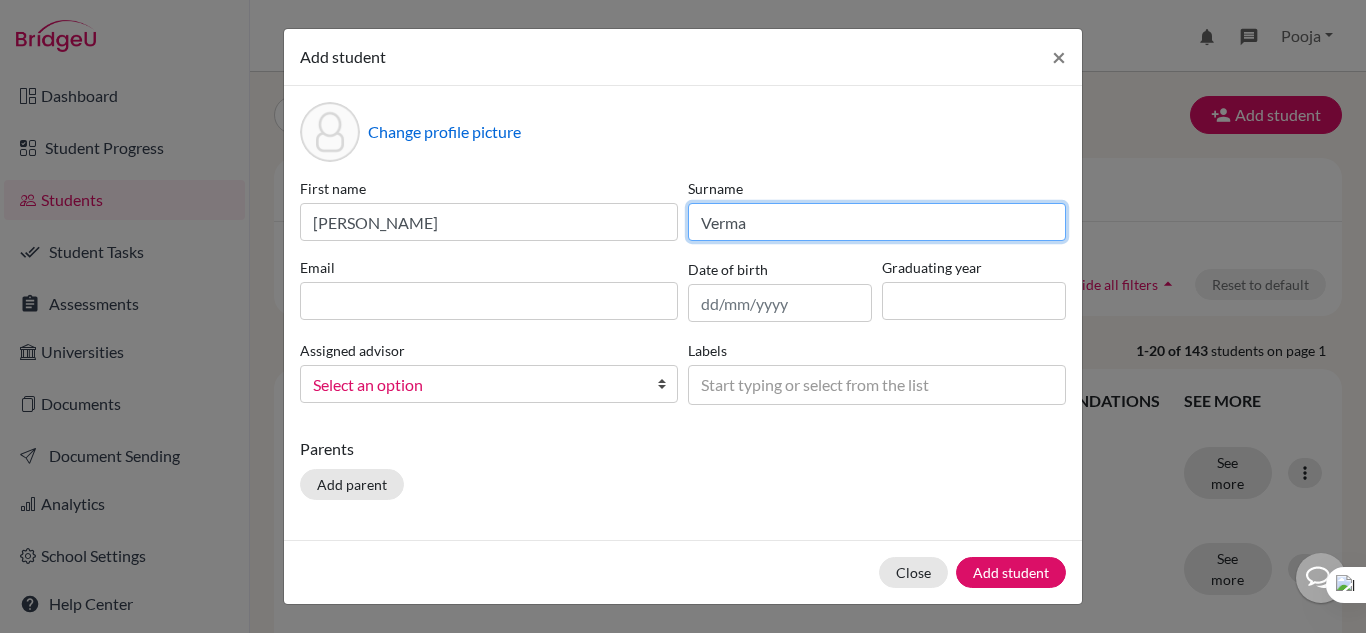 type on "Verma" 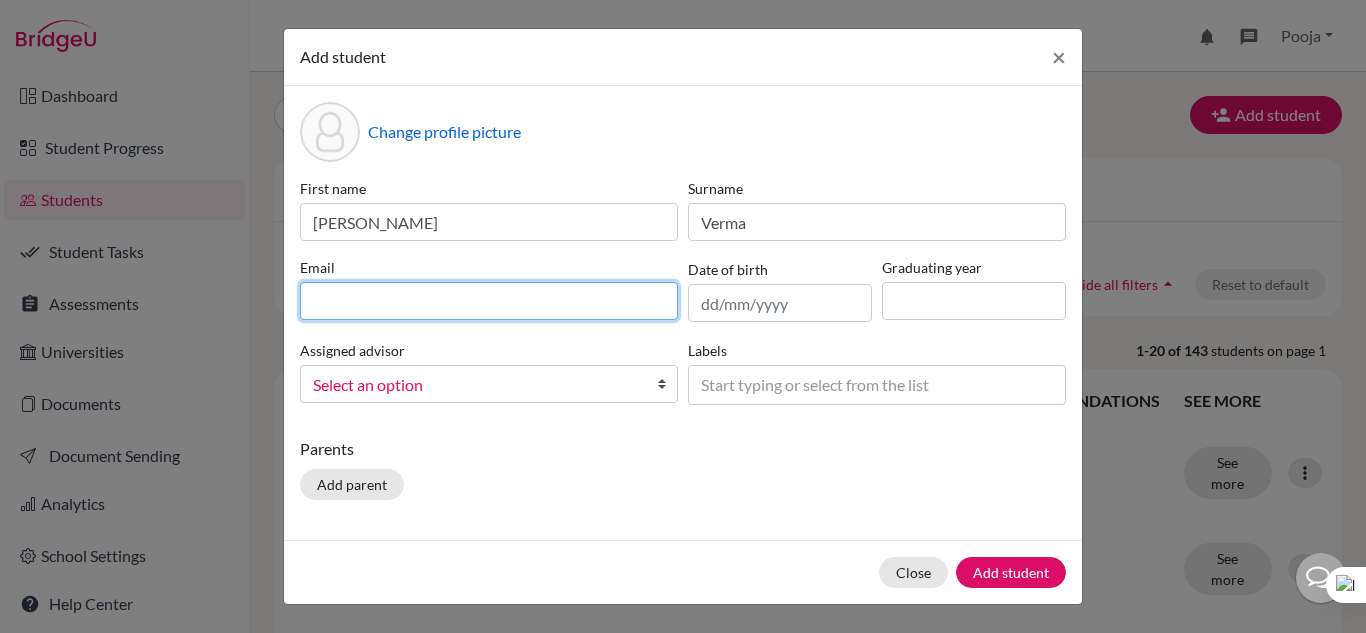 click at bounding box center (489, 301) 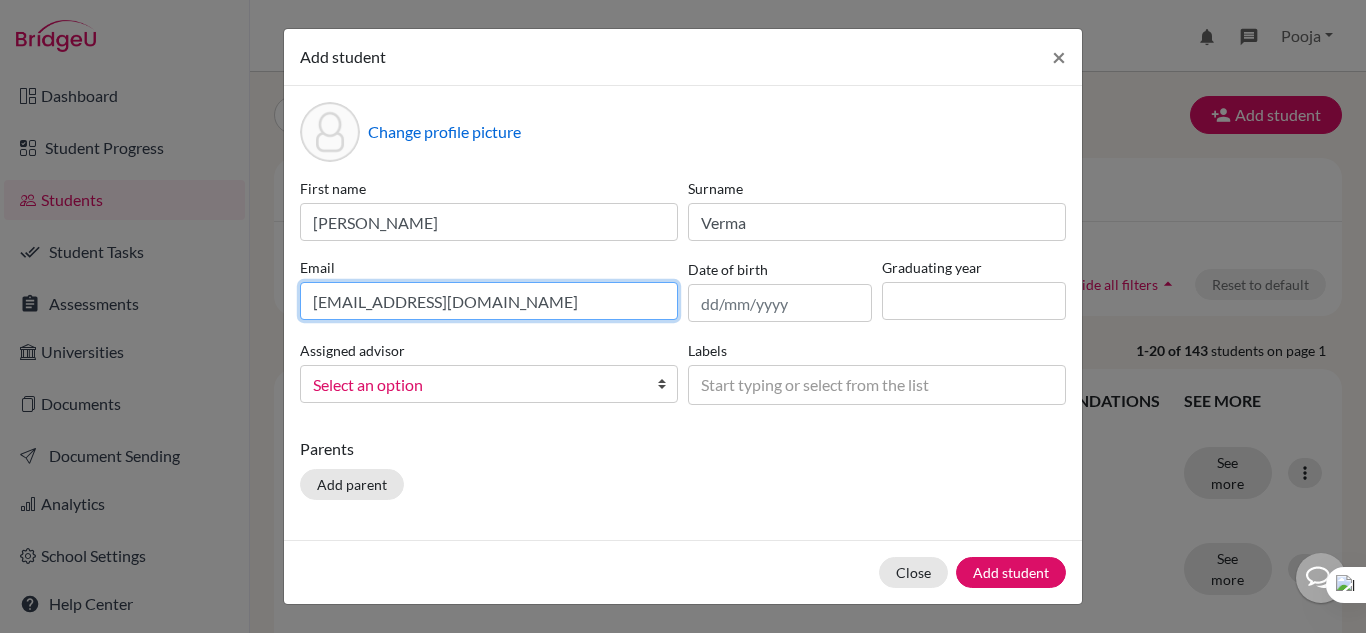 type on "[EMAIL_ADDRESS][DOMAIN_NAME]" 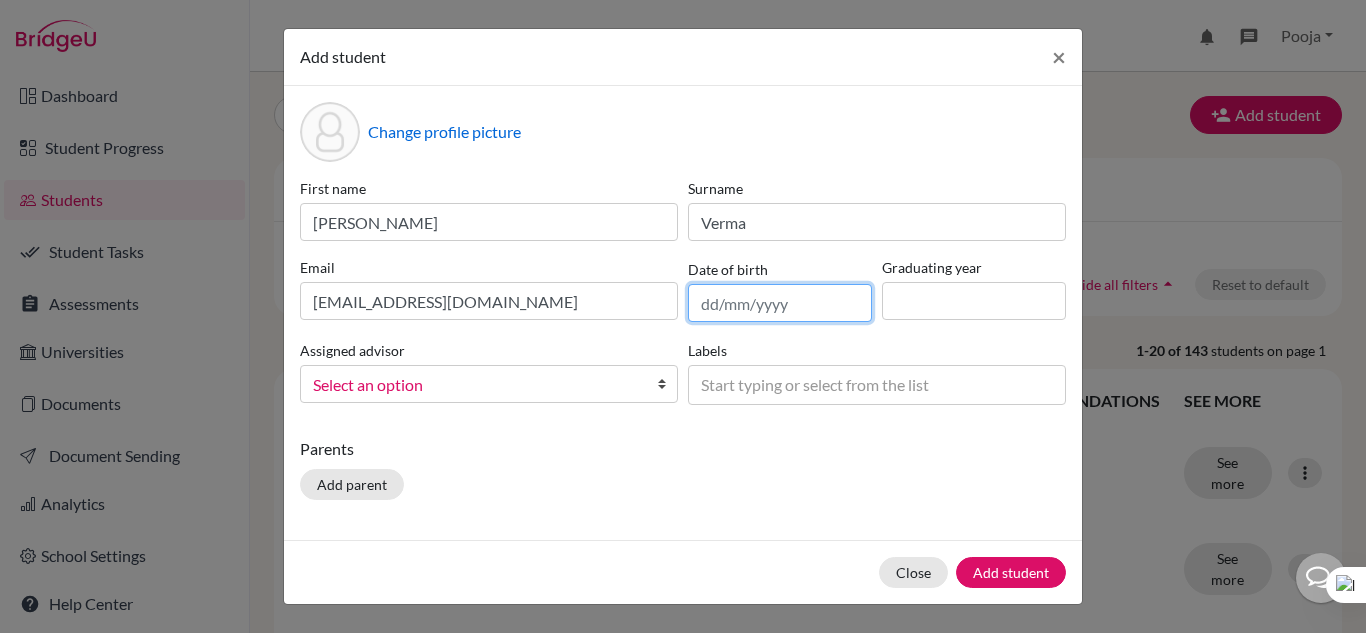 click at bounding box center (780, 303) 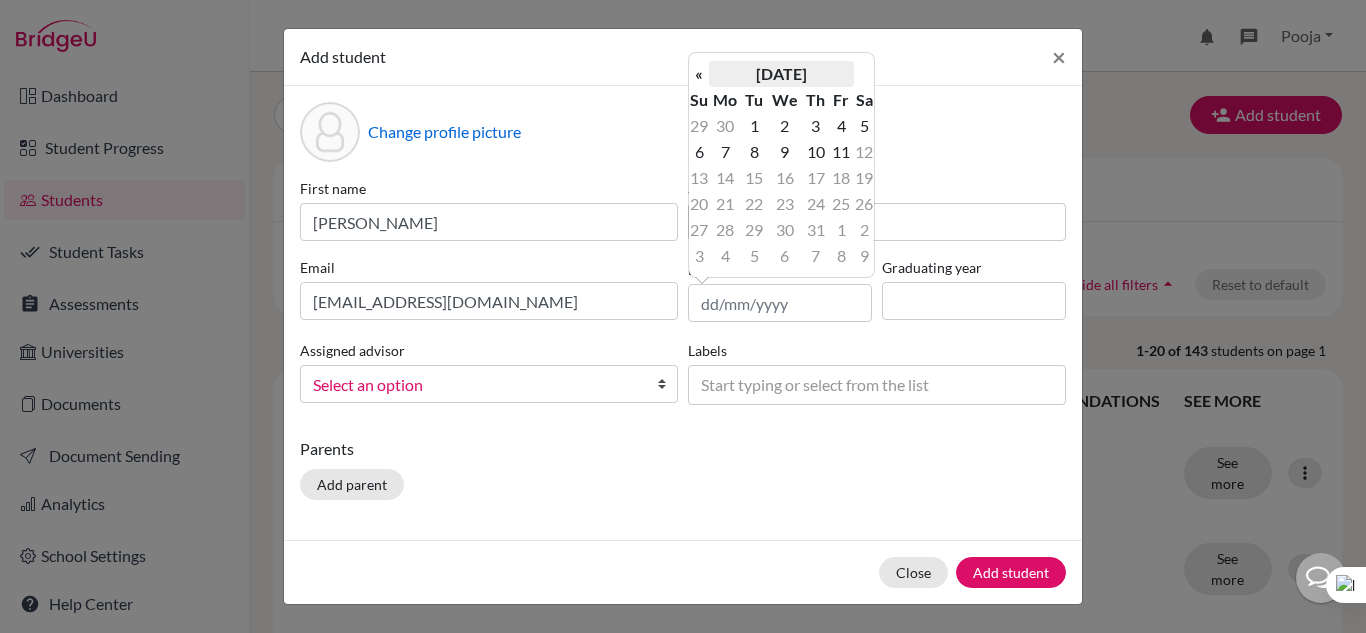 click on "[DATE]" at bounding box center [781, 74] 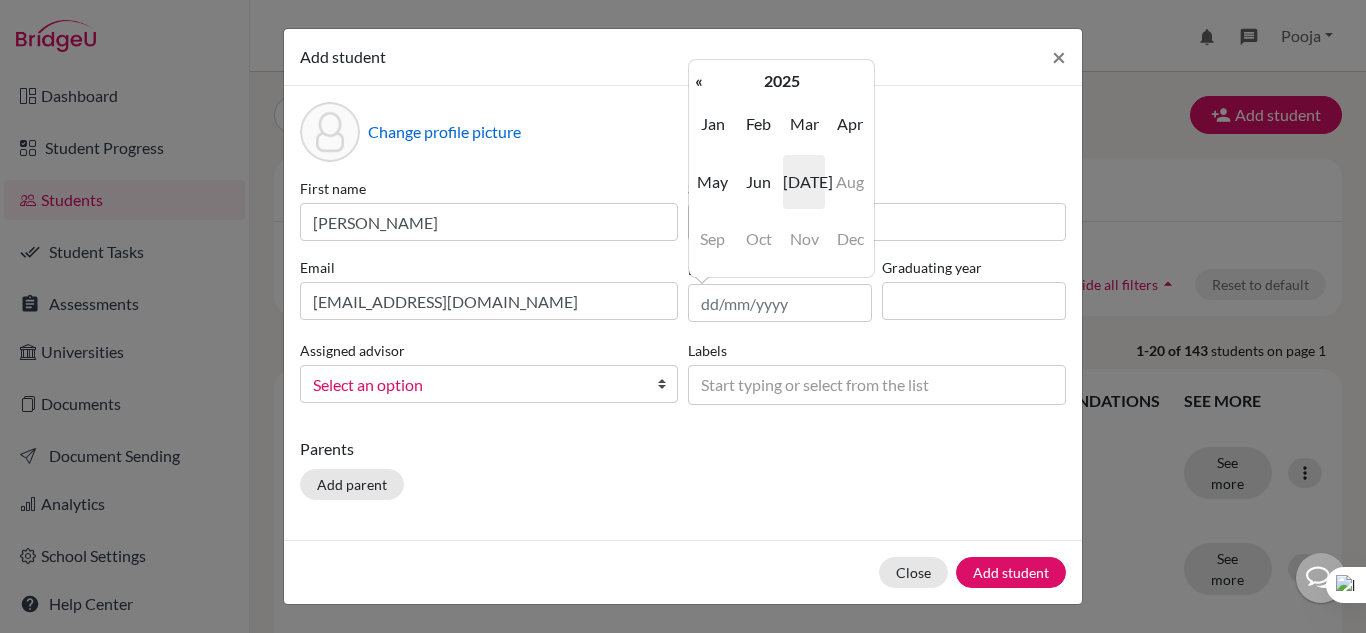 click on "2025" at bounding box center (781, 81) 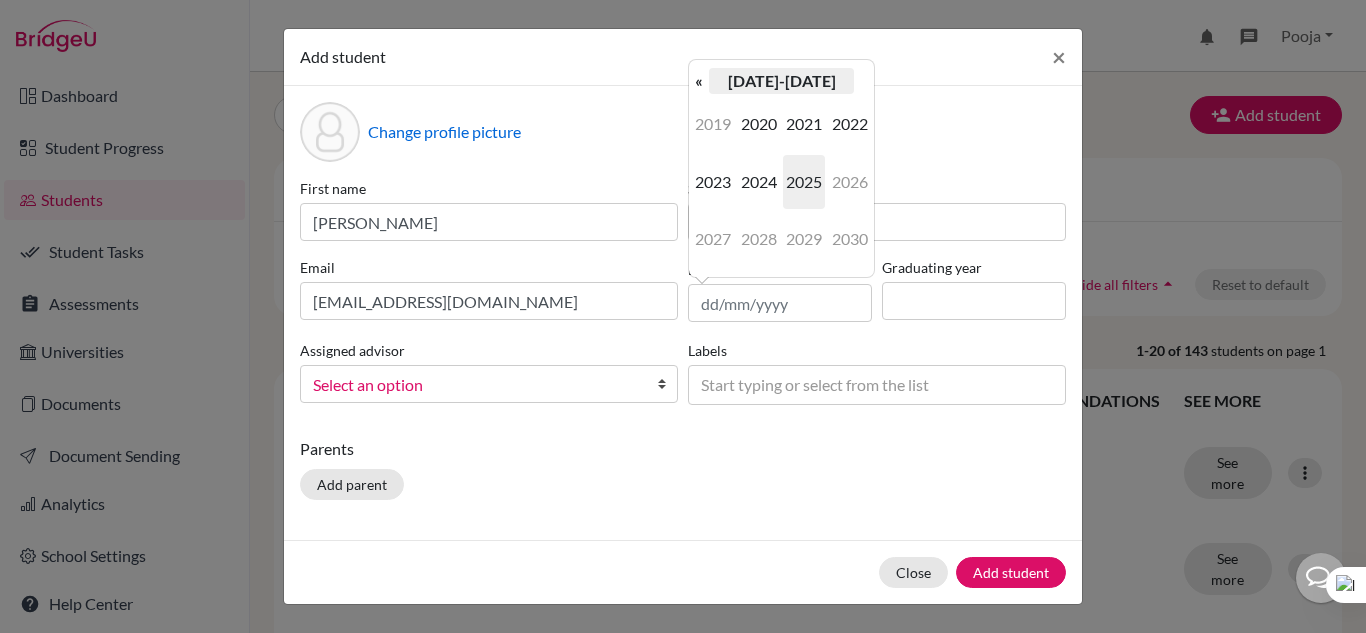 click on "[DATE]-[DATE]" at bounding box center (781, 81) 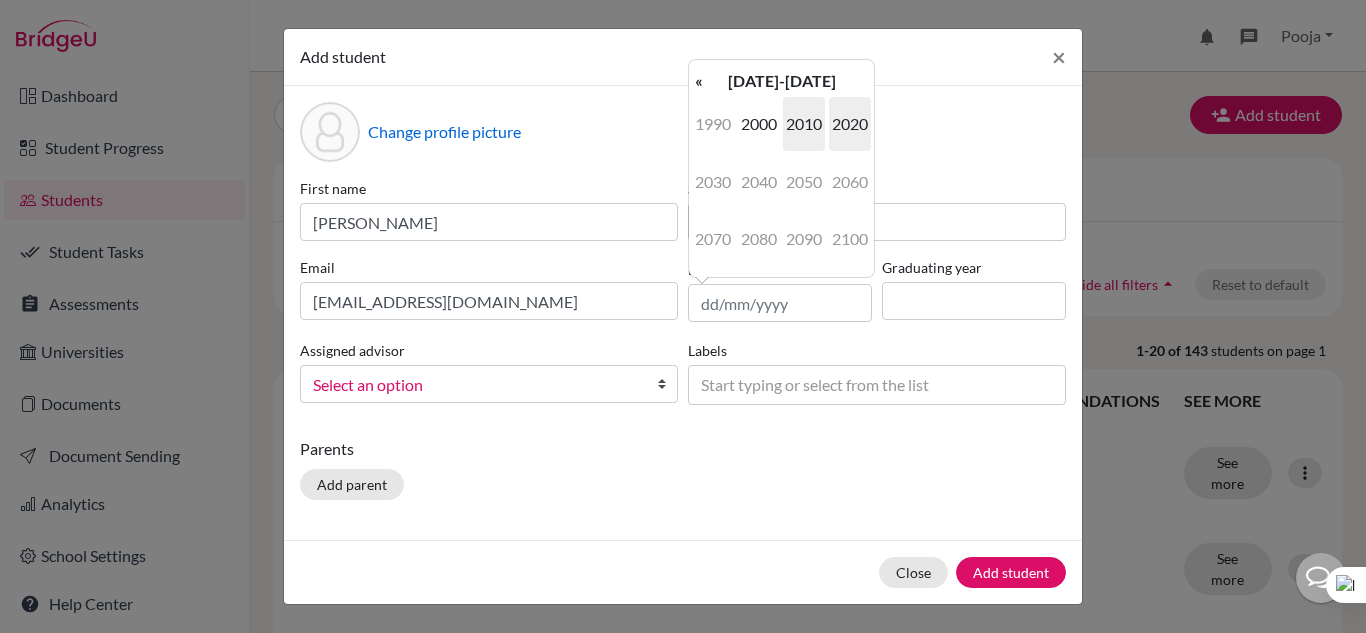 click on "2010" at bounding box center [804, 124] 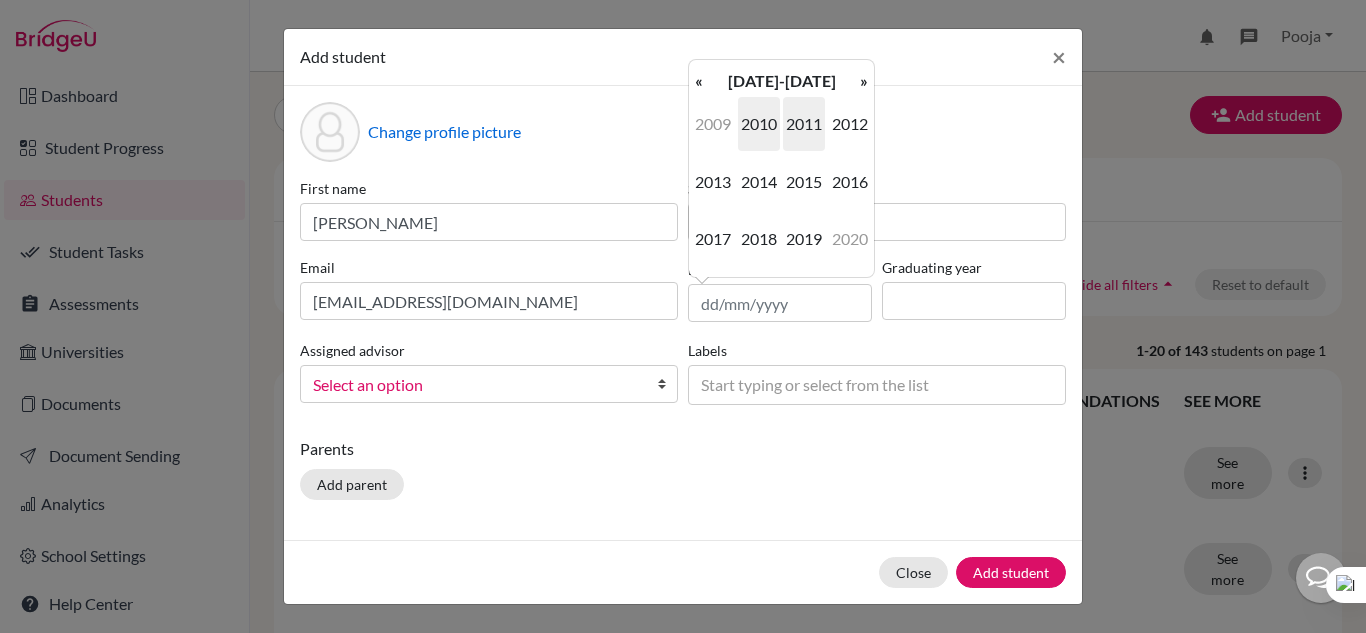 click on "2011" at bounding box center (804, 124) 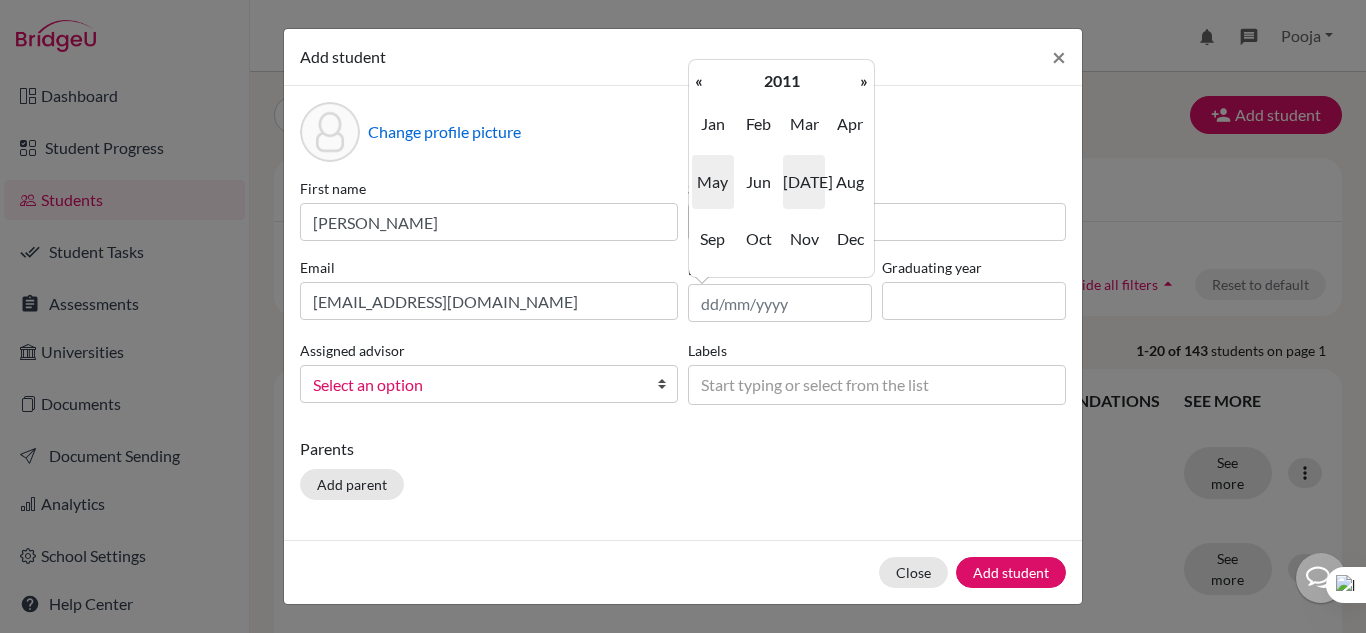 click on "May" at bounding box center (713, 182) 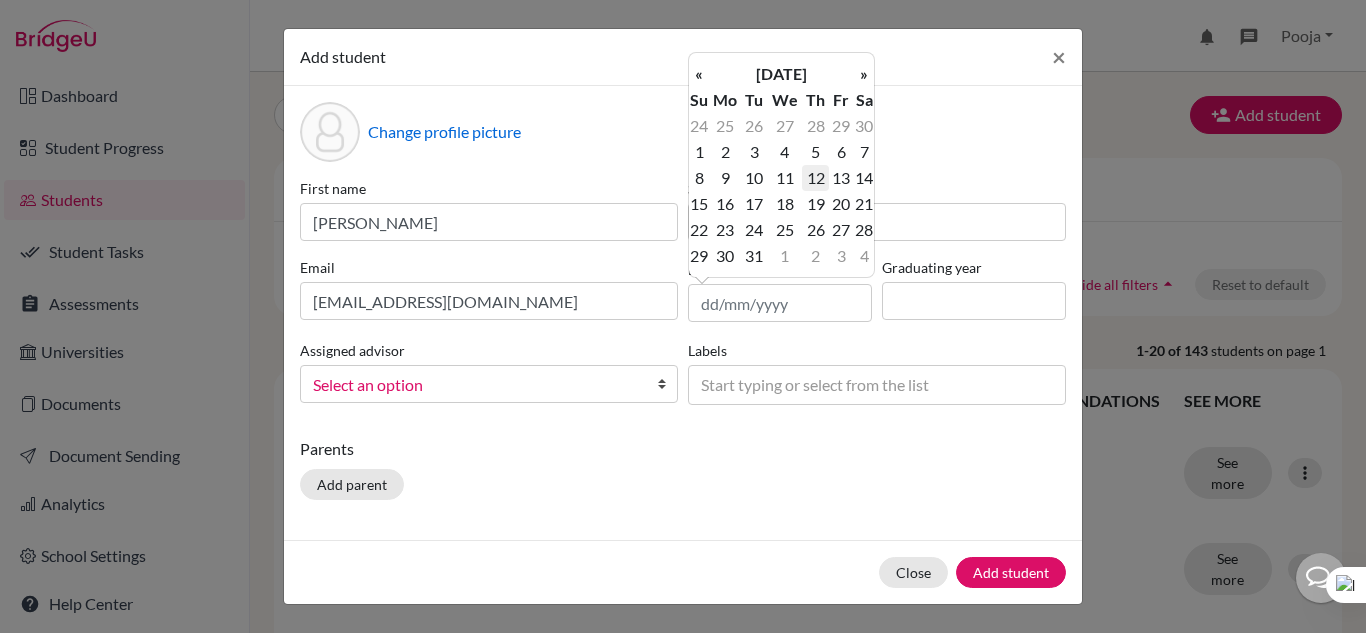 click on "12" at bounding box center [815, 178] 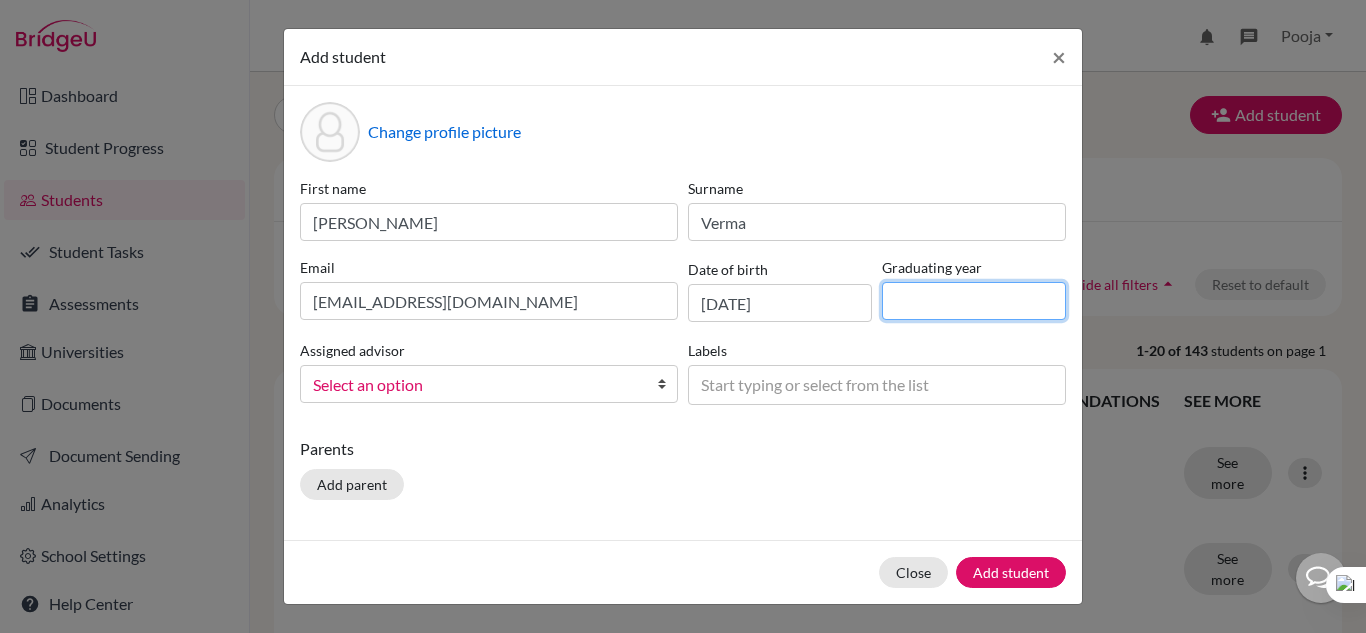 click at bounding box center (974, 301) 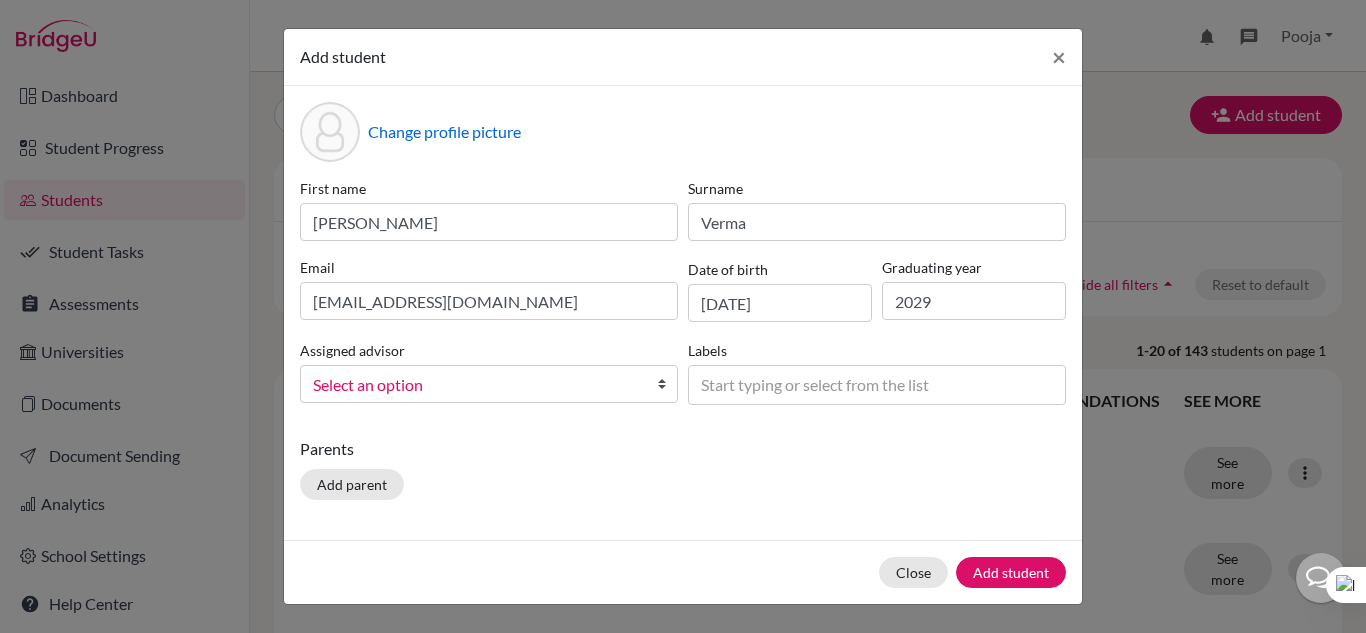 click on "Select an option" at bounding box center (476, 385) 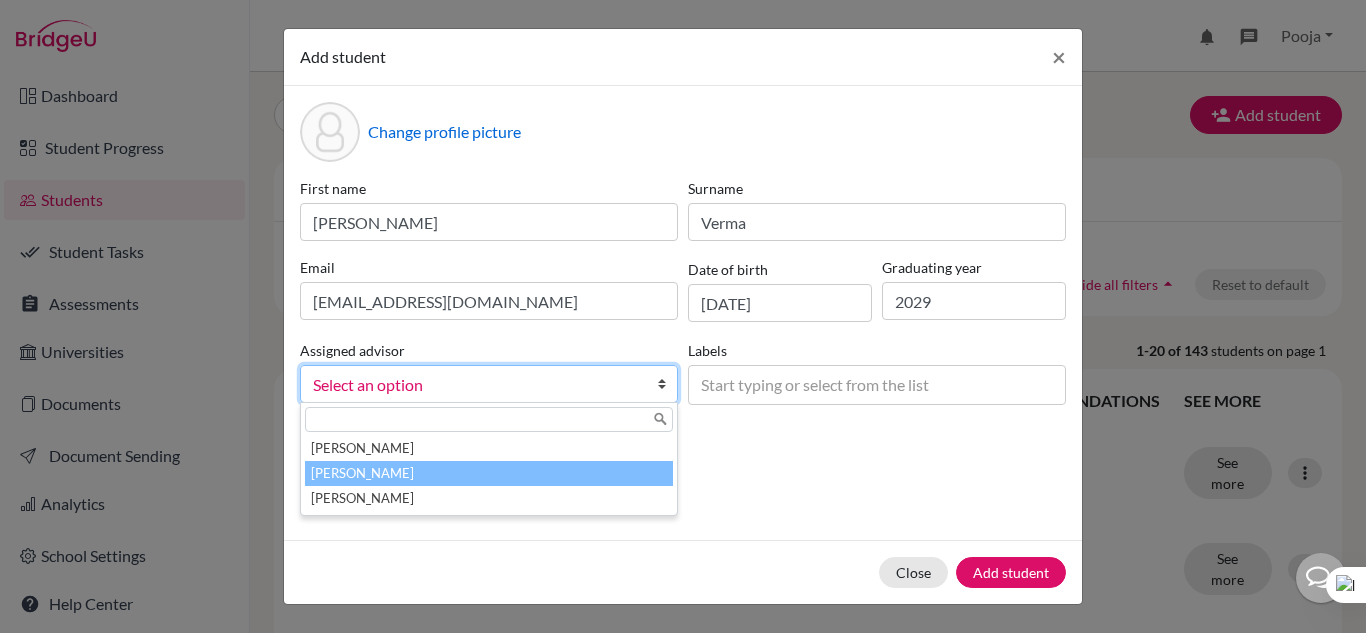 drag, startPoint x: 405, startPoint y: 475, endPoint x: 435, endPoint y: 473, distance: 30.066593 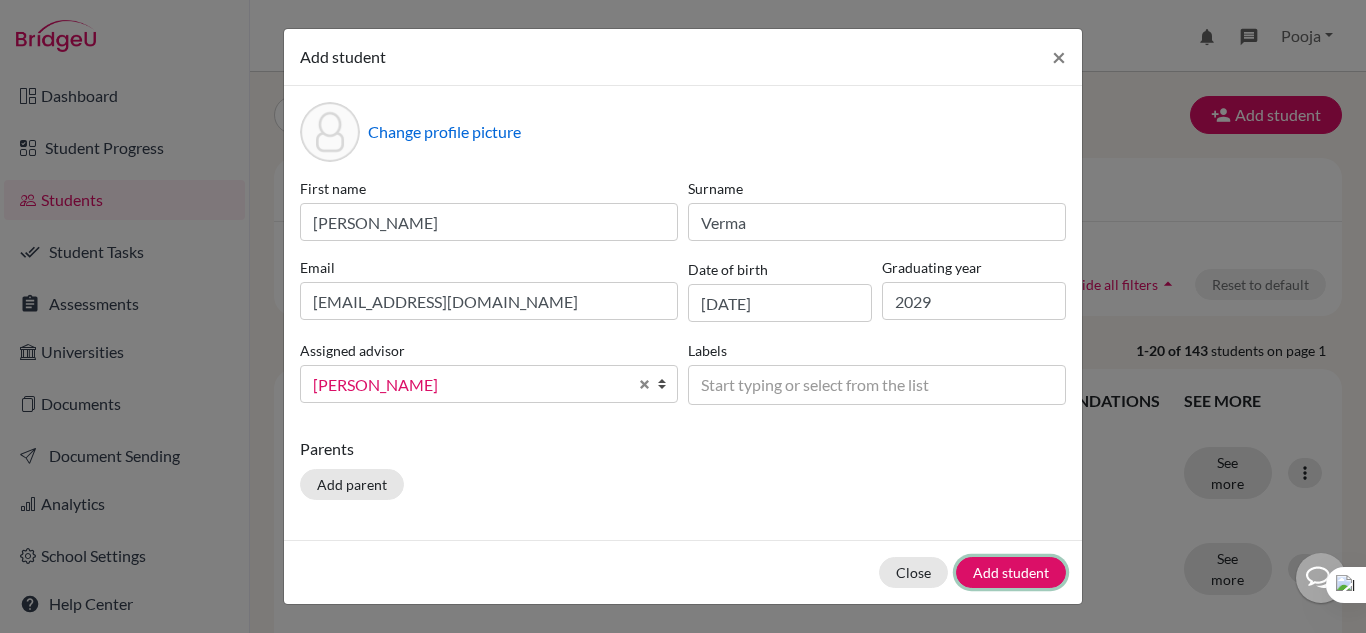 click on "Add student" at bounding box center (1011, 572) 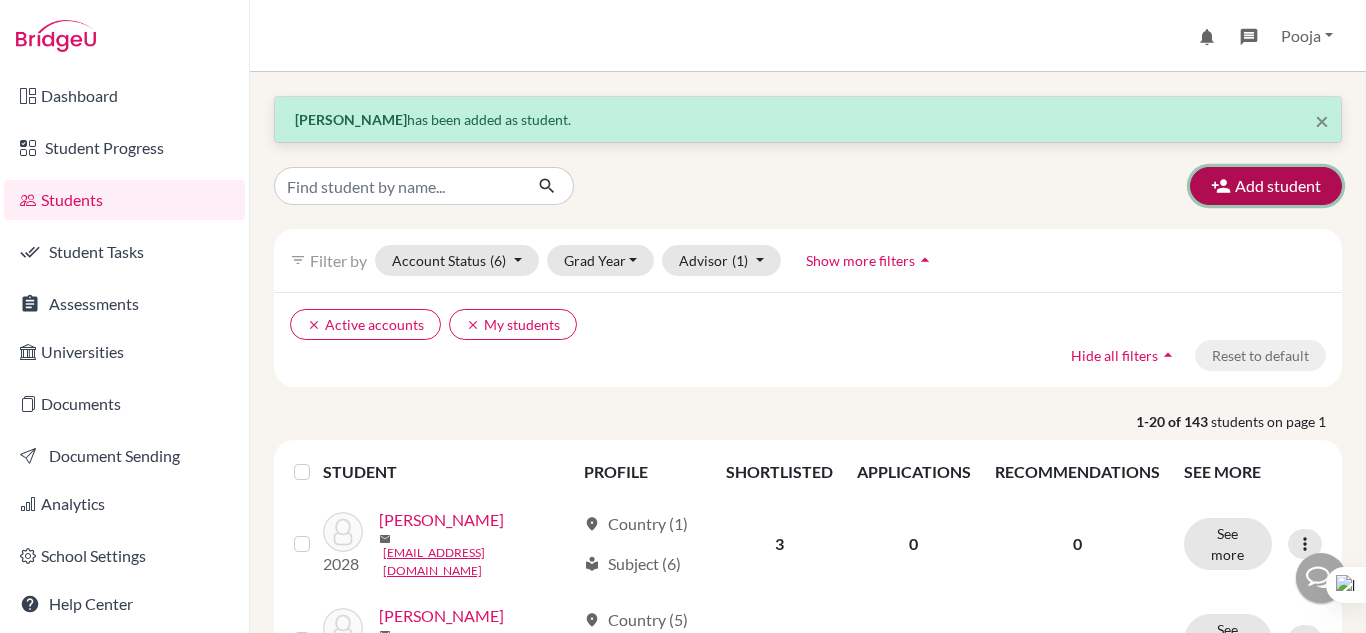 click on "Add student" at bounding box center [1266, 186] 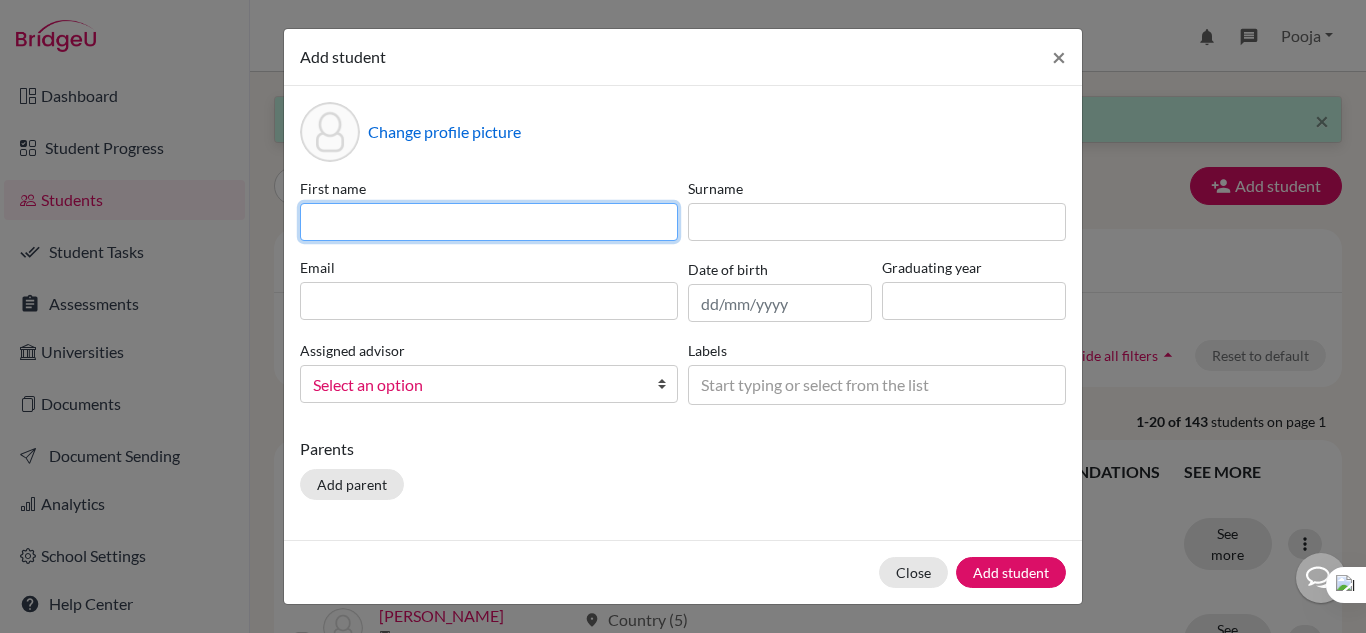 click at bounding box center [489, 222] 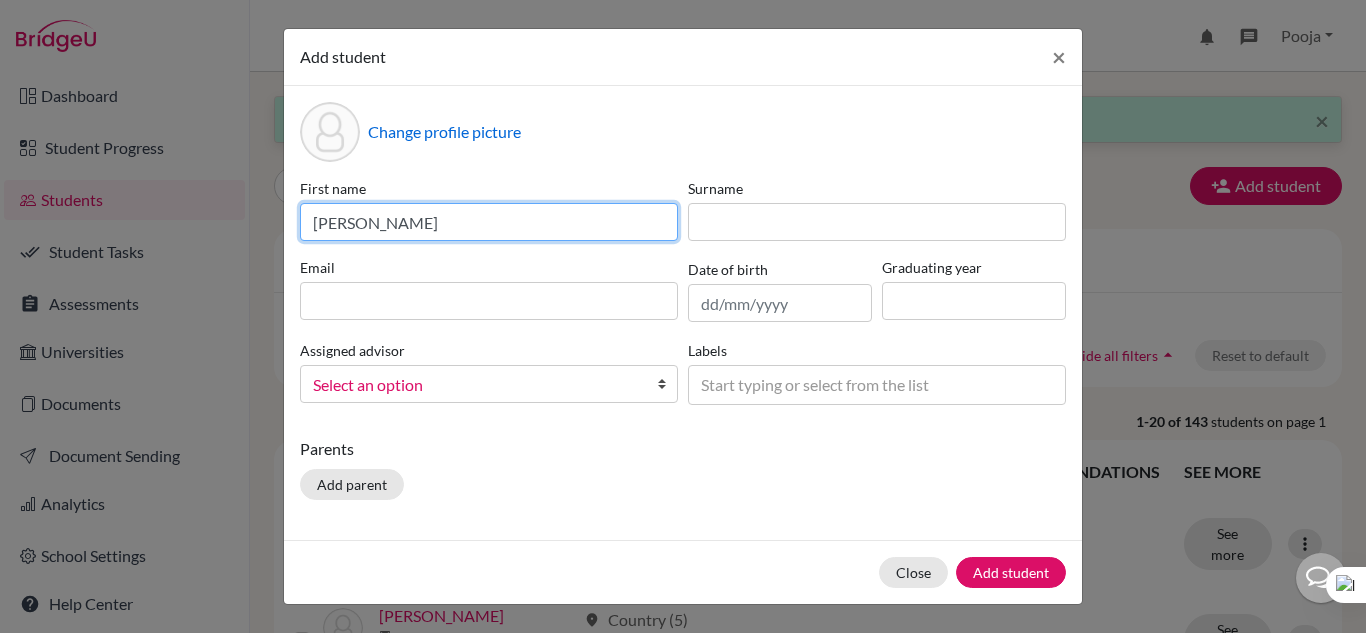 type on "[PERSON_NAME]" 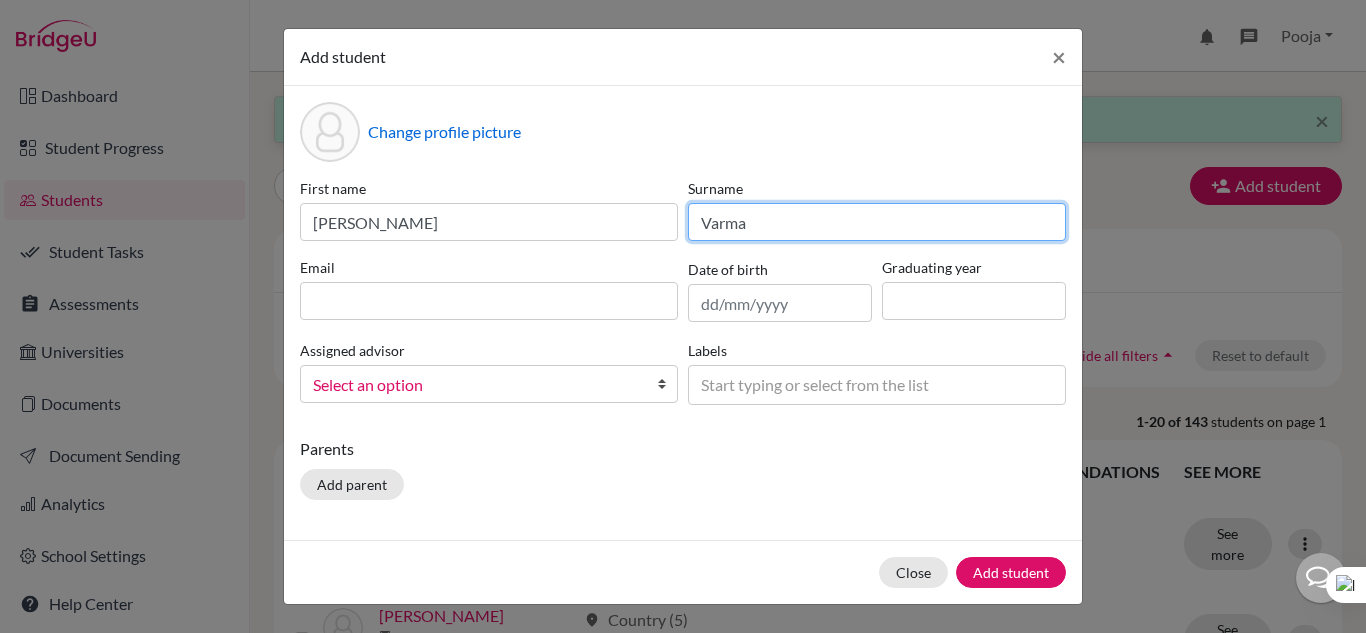 type on "Varma" 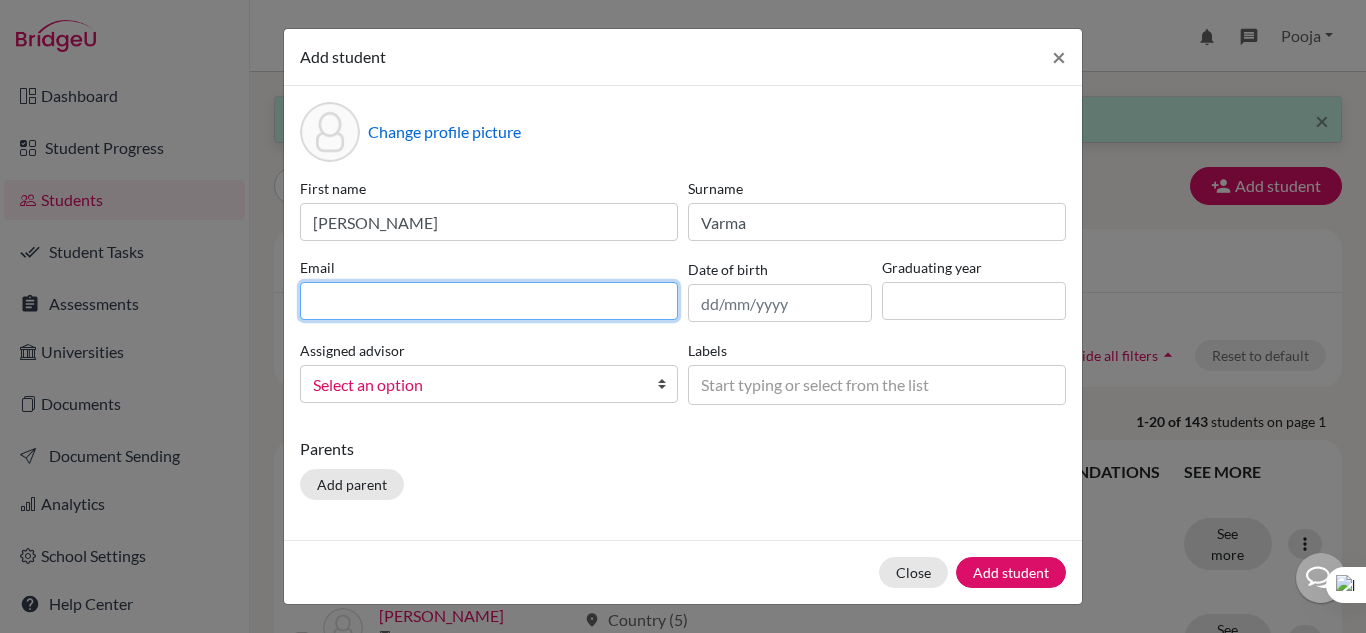 click at bounding box center [489, 301] 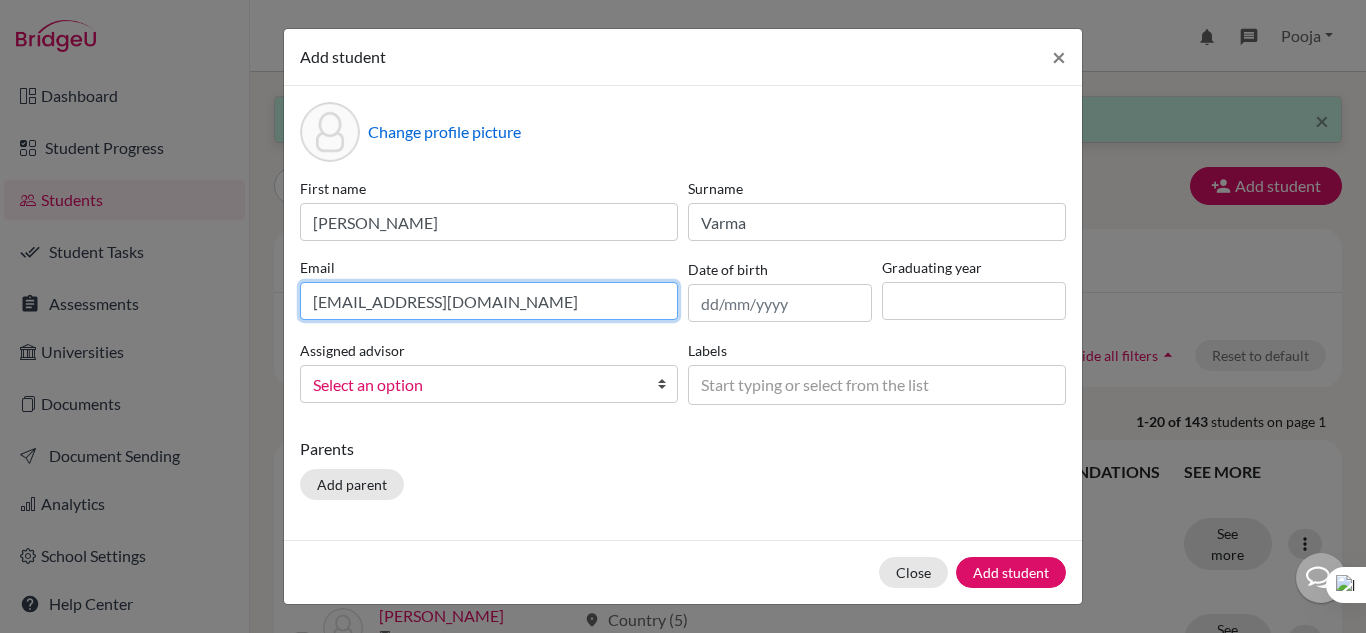 type on "[EMAIL_ADDRESS][DOMAIN_NAME]" 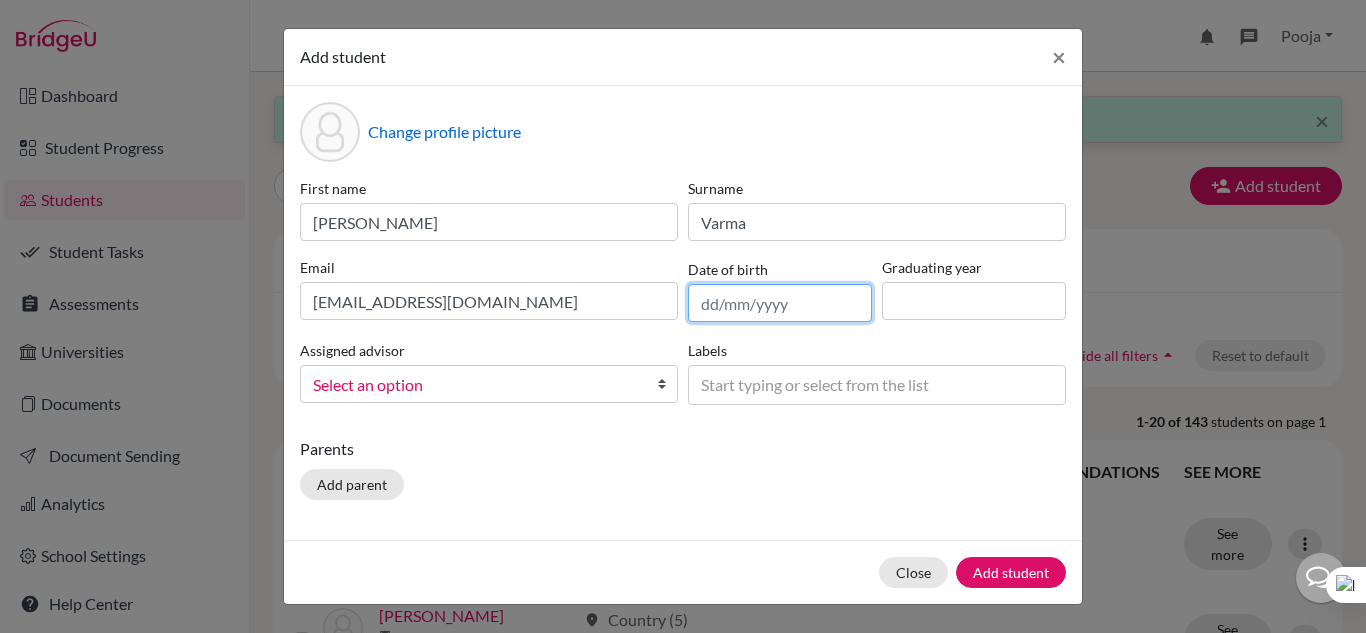 click at bounding box center (780, 303) 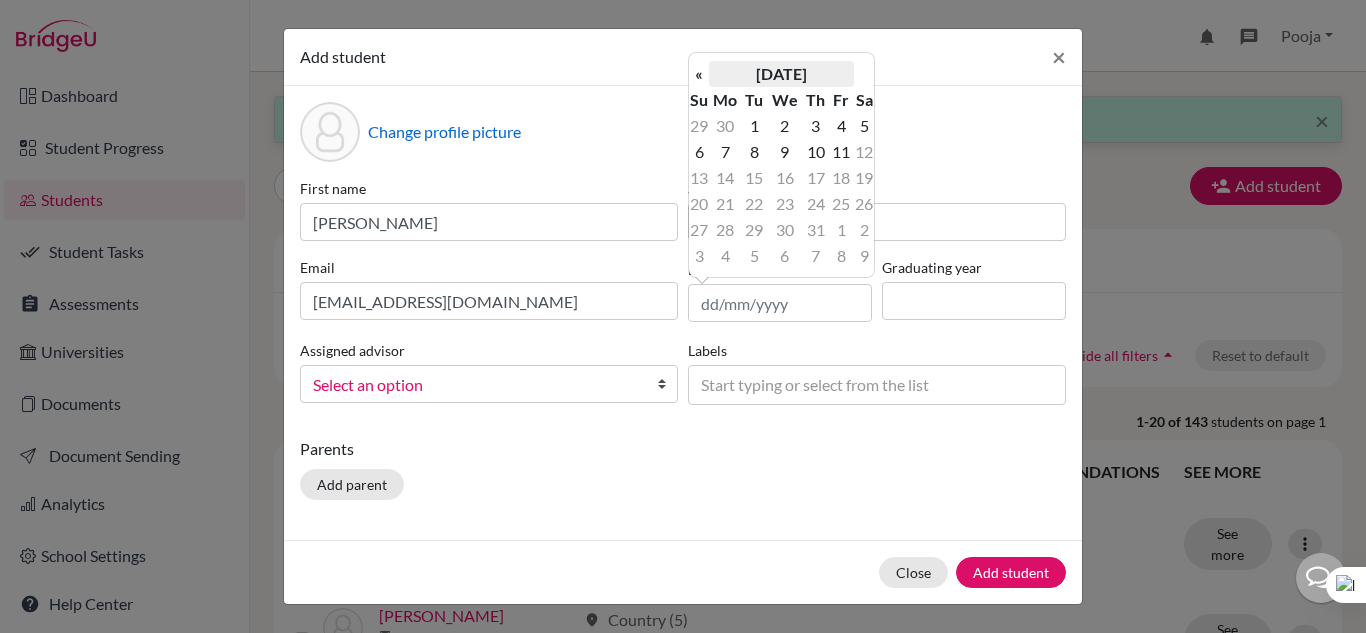 click on "[DATE]" at bounding box center [781, 74] 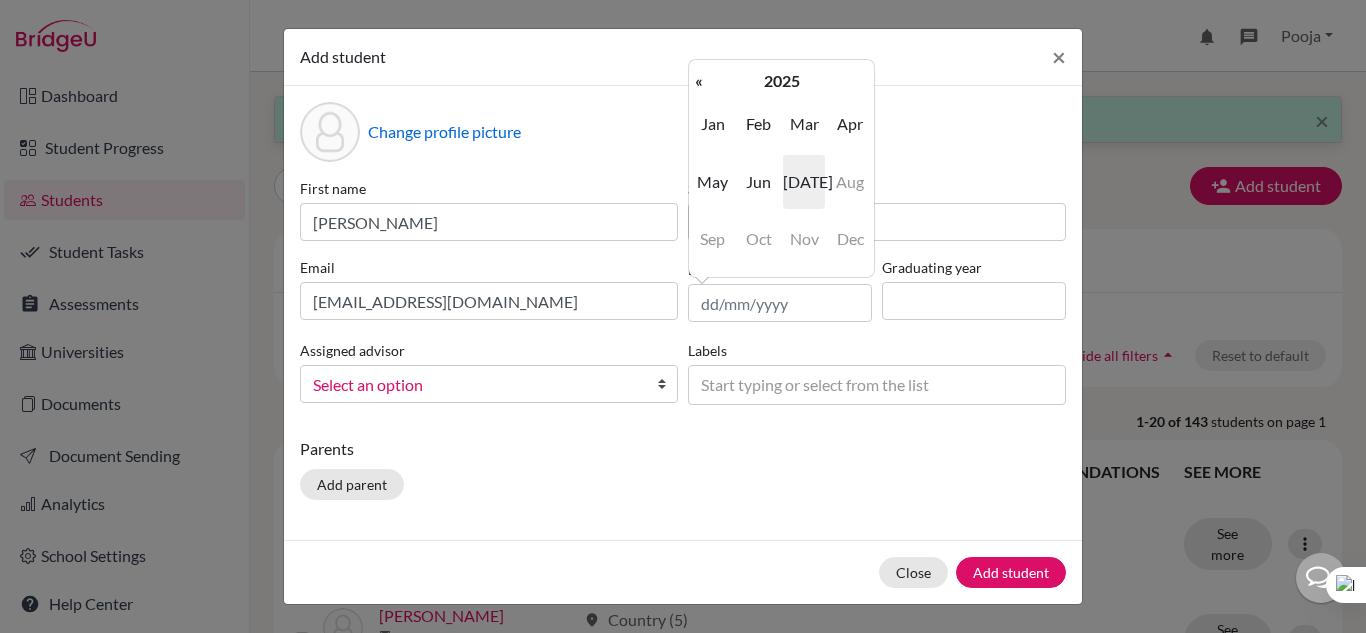 click on "2025" at bounding box center (781, 81) 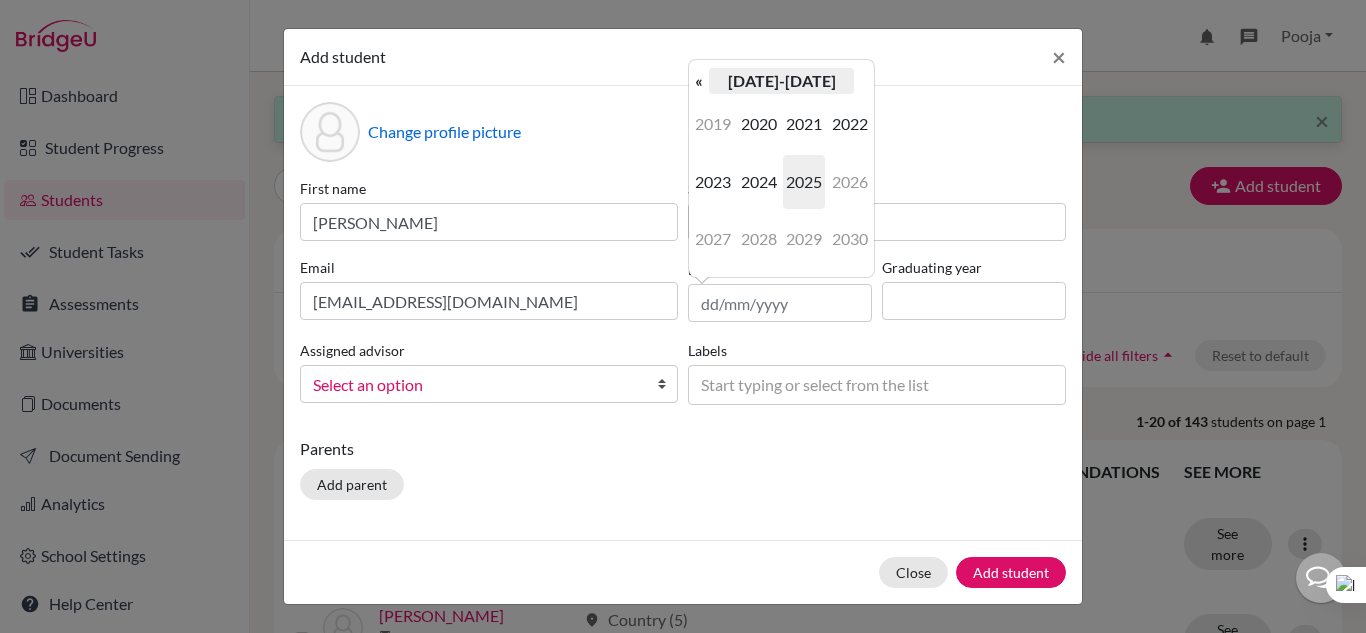 click on "[DATE]-[DATE]" at bounding box center [781, 81] 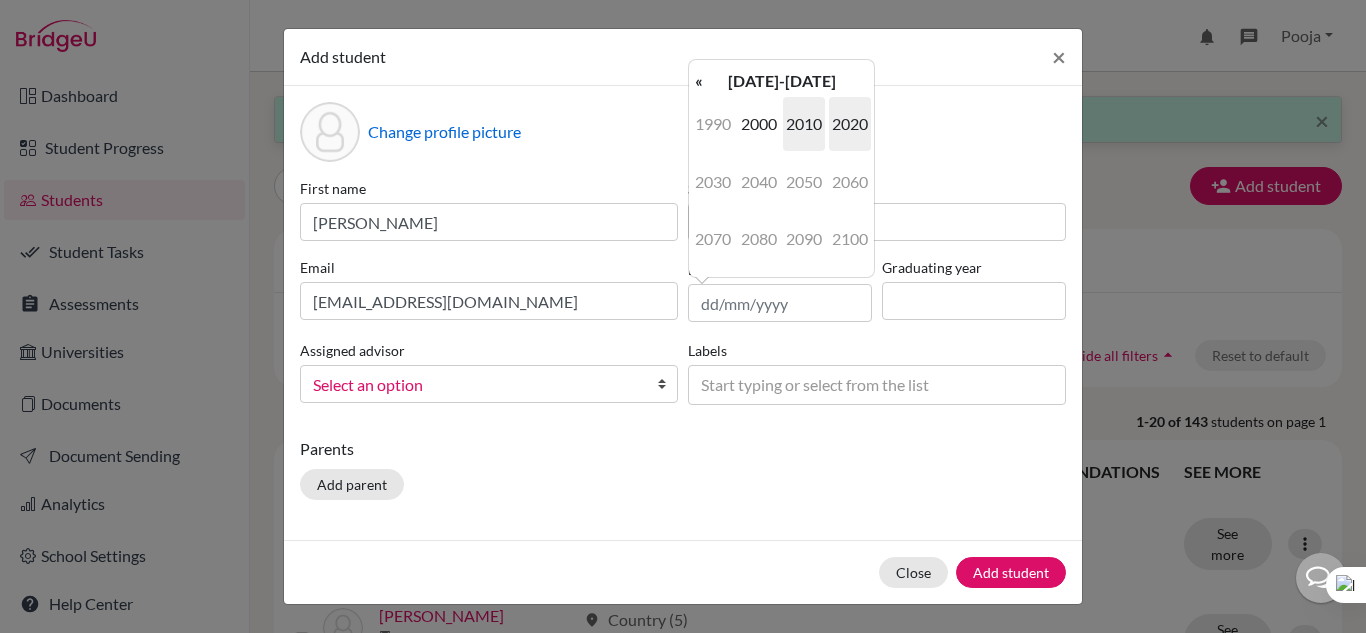click on "2010" at bounding box center (804, 124) 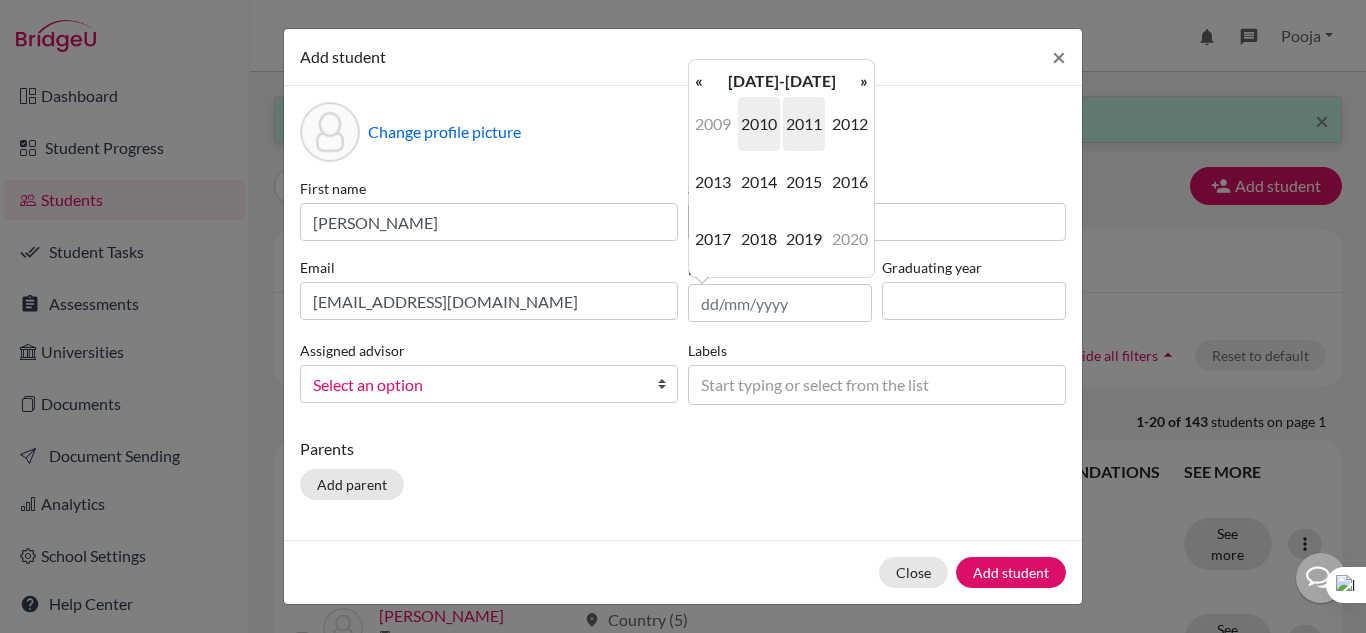 click on "2011" at bounding box center (804, 124) 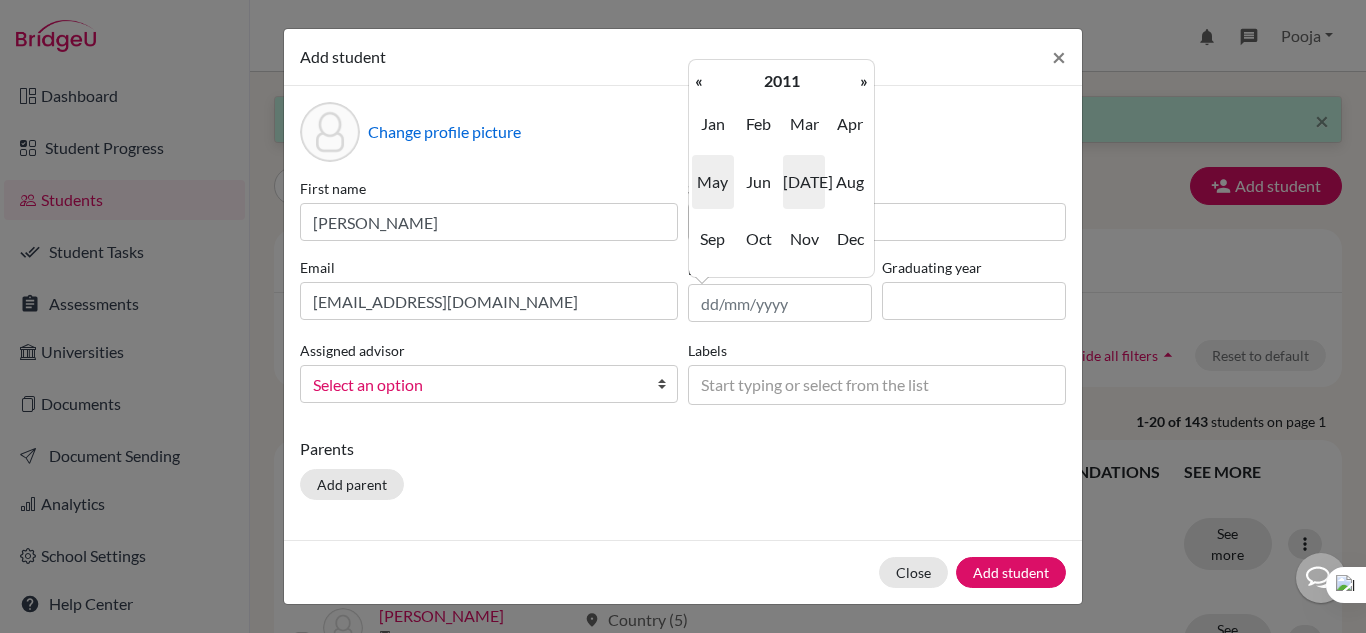click on "May" at bounding box center [713, 182] 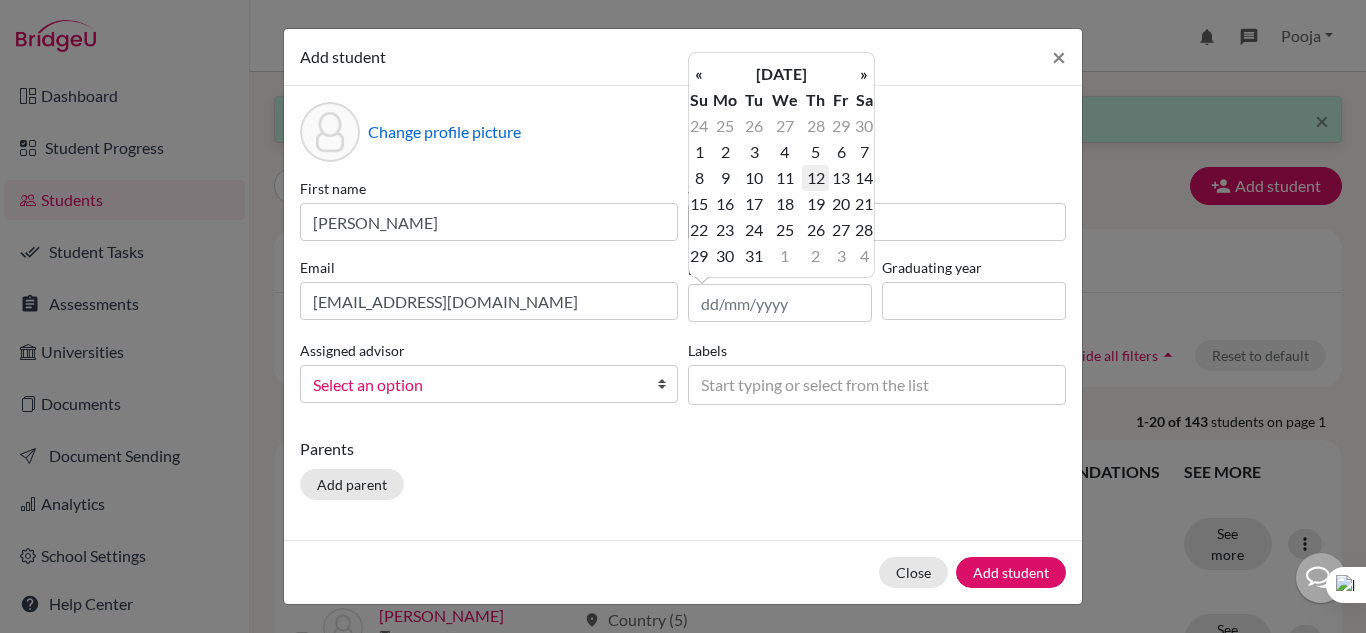 click on "12" at bounding box center [815, 178] 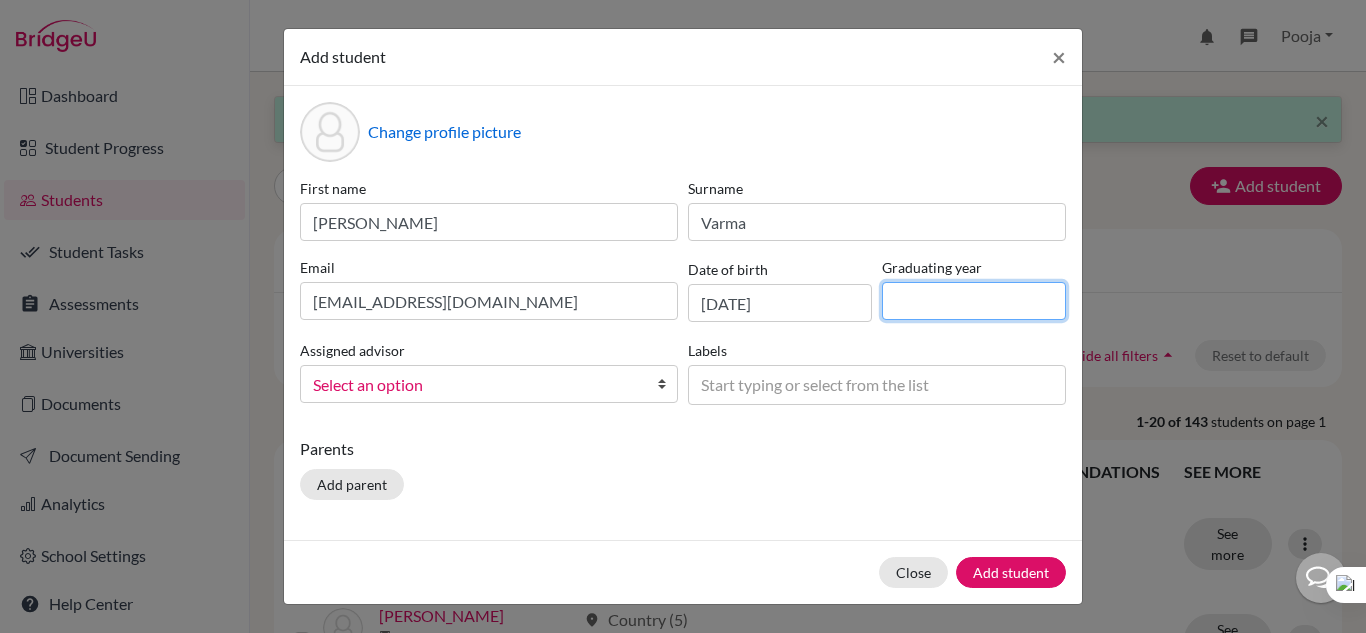 click at bounding box center (974, 301) 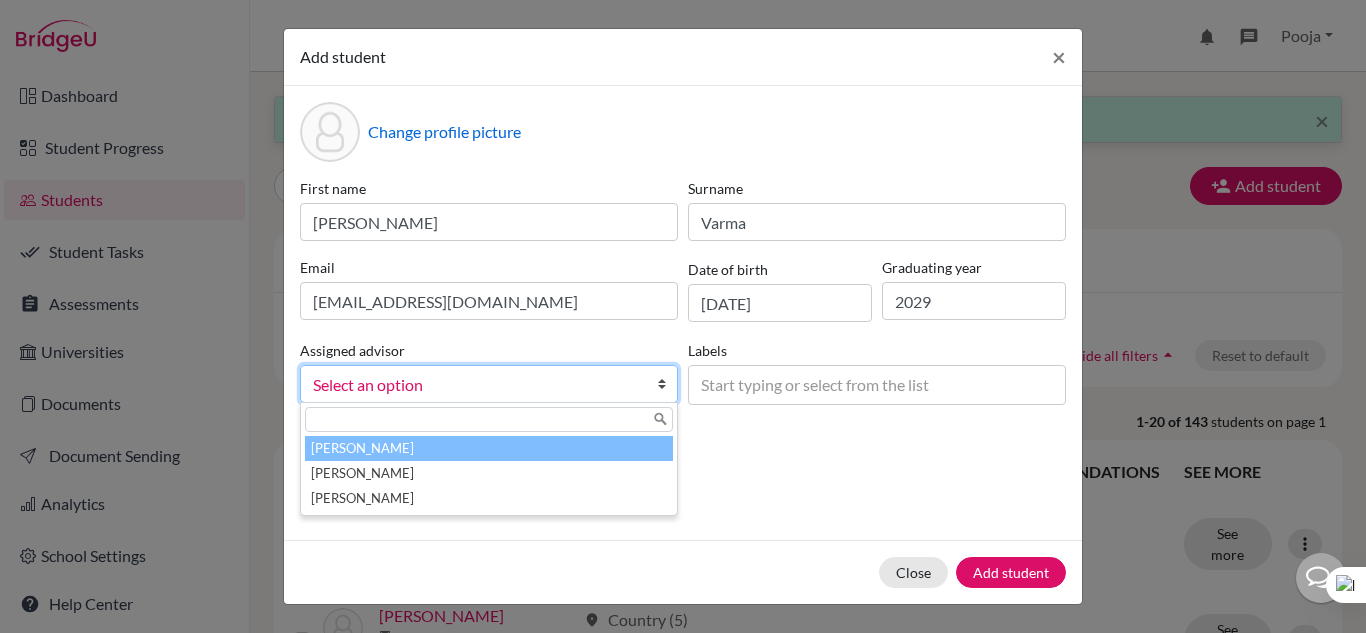 click on "Select an option" at bounding box center [476, 385] 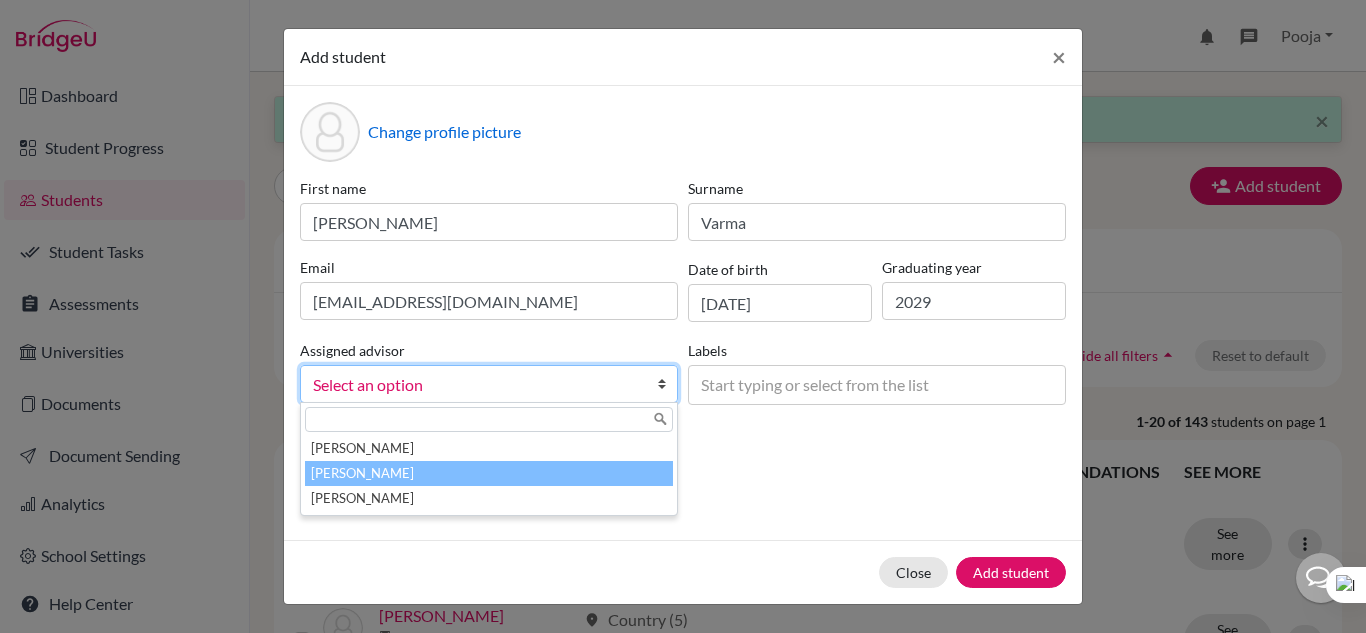 click on "[PERSON_NAME]" at bounding box center [489, 473] 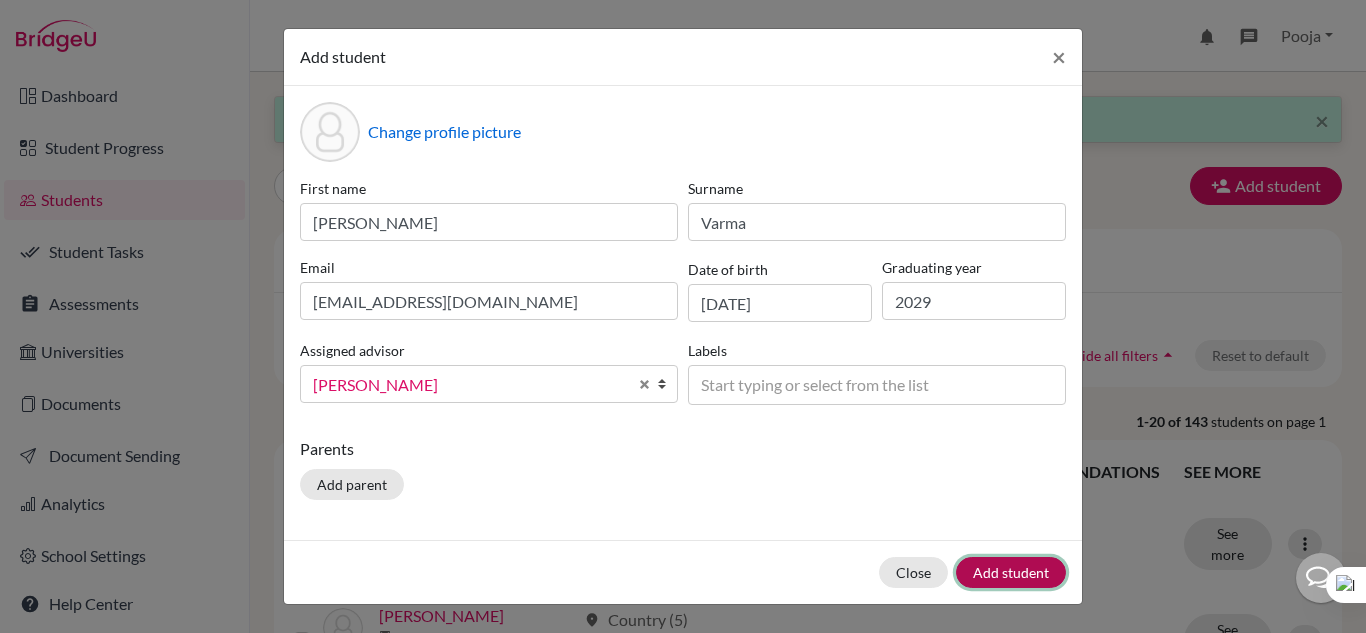click on "Add student" at bounding box center (1011, 572) 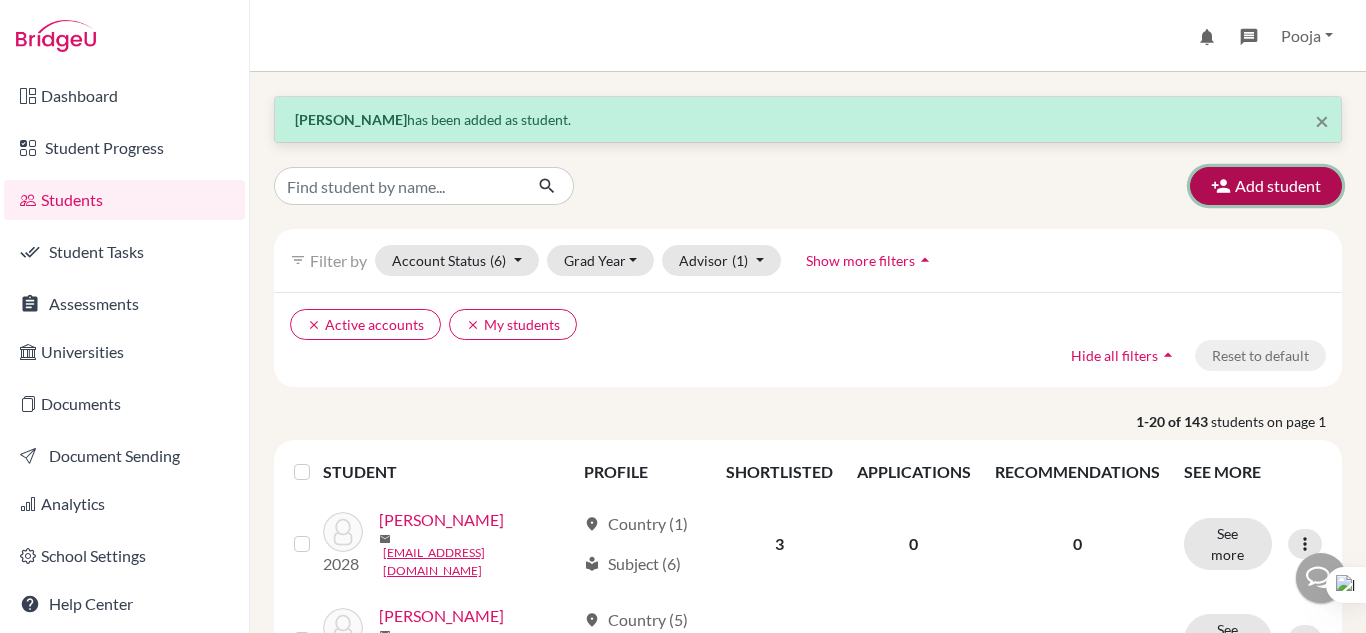 click on "Add student" at bounding box center [1266, 186] 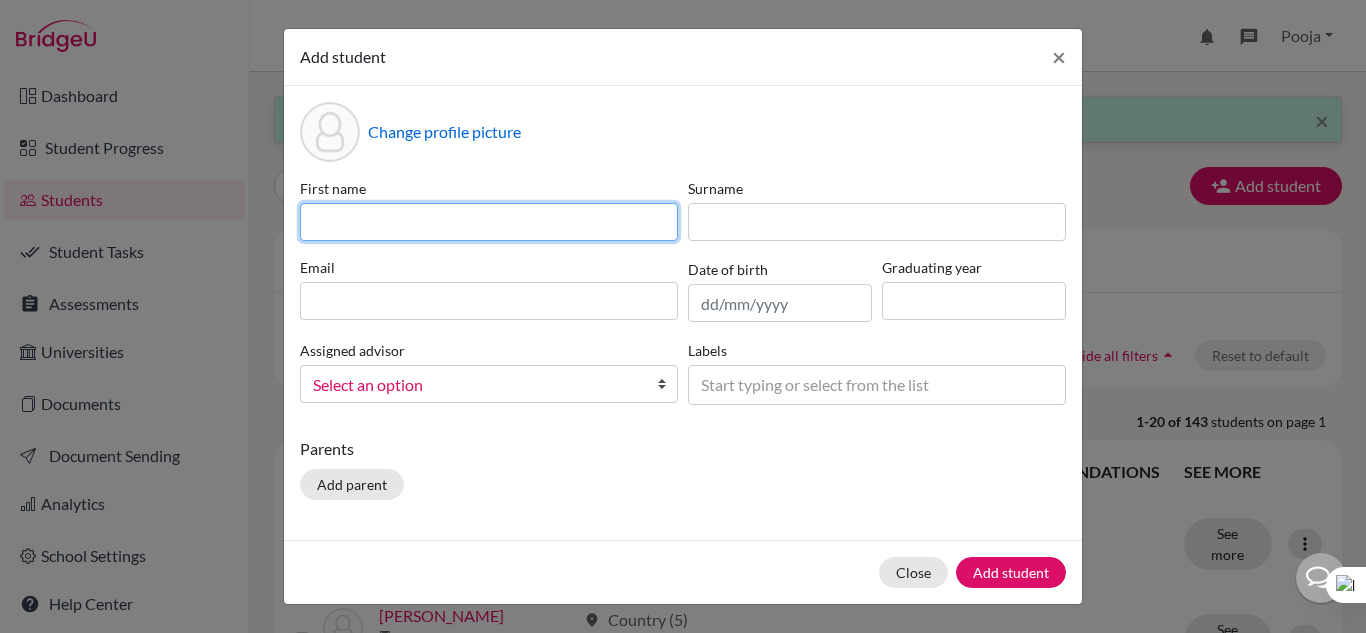 click at bounding box center (489, 222) 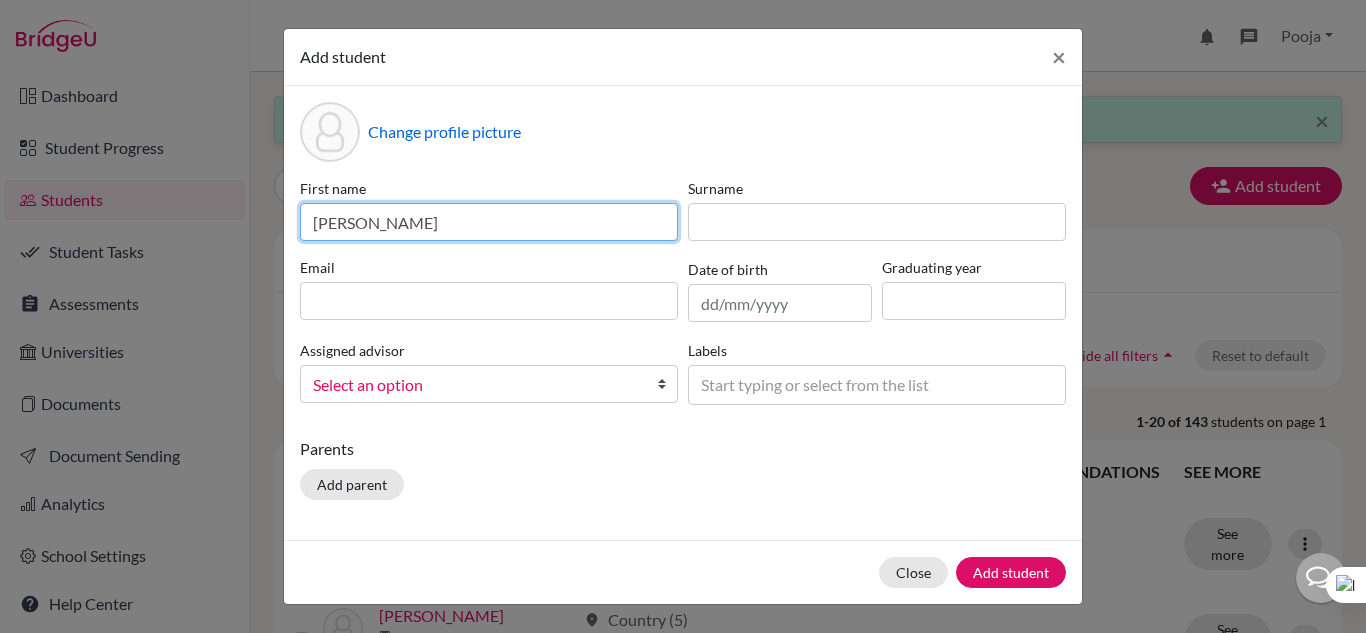 type on "[PERSON_NAME]" 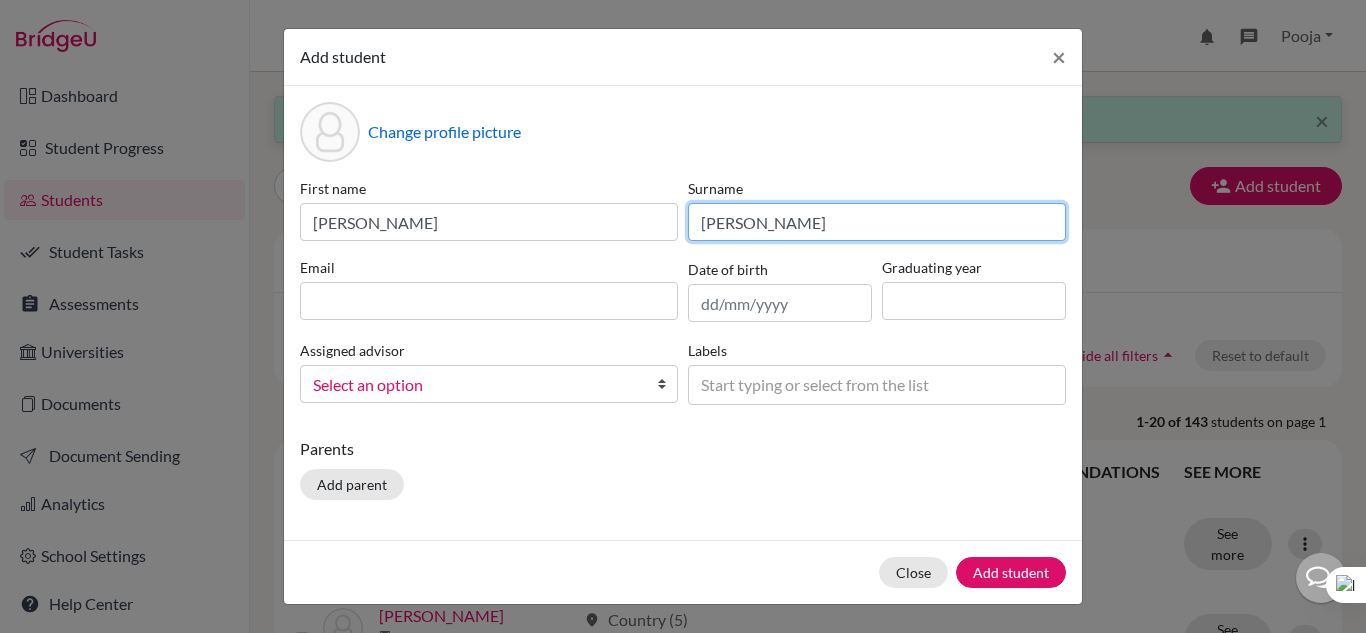 type on "[PERSON_NAME]" 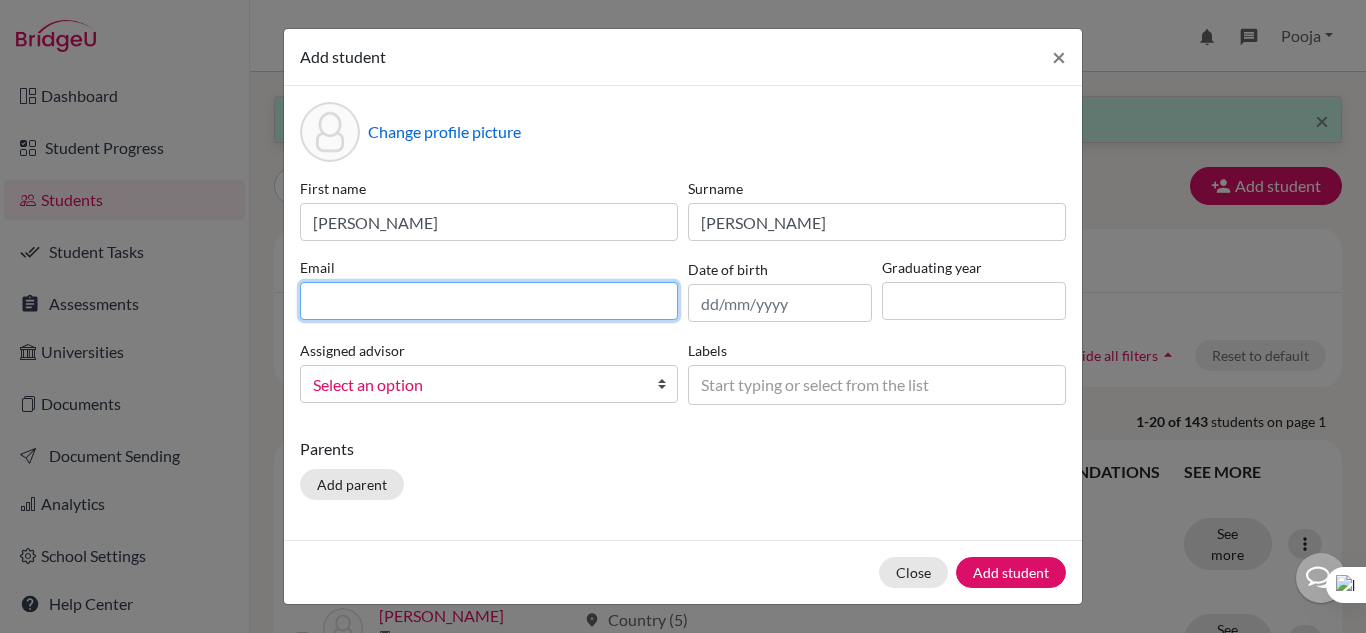 click at bounding box center [489, 301] 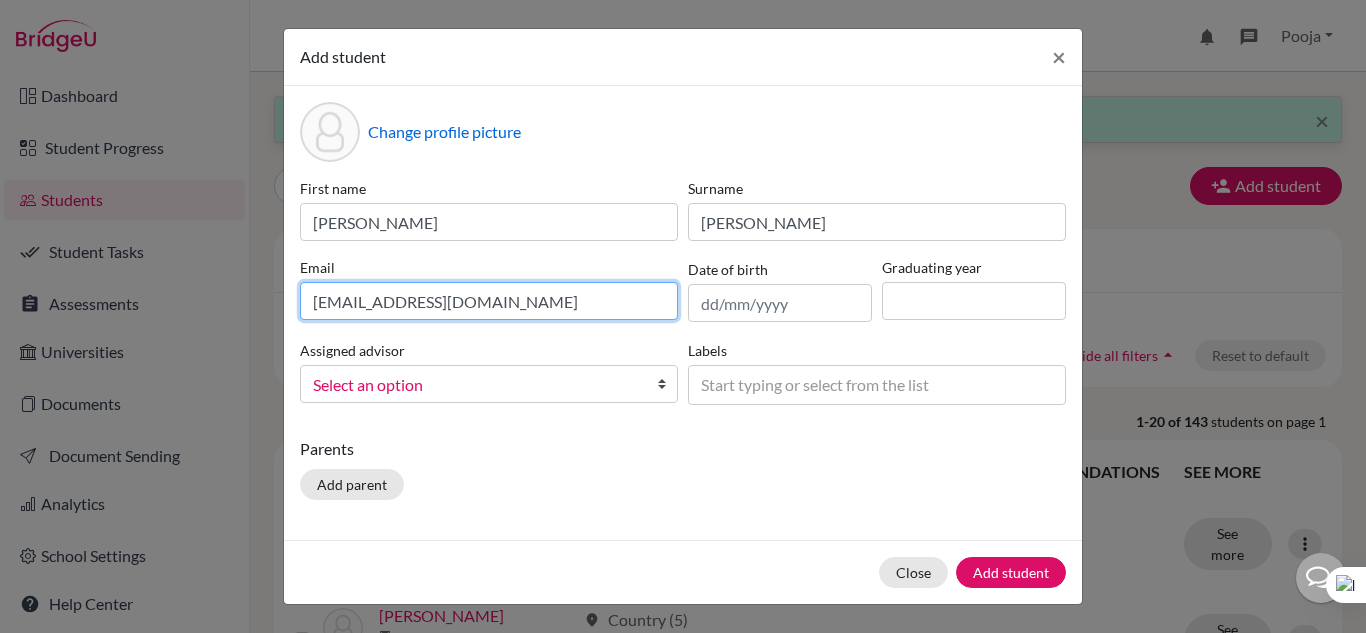 type on "[EMAIL_ADDRESS][DOMAIN_NAME]" 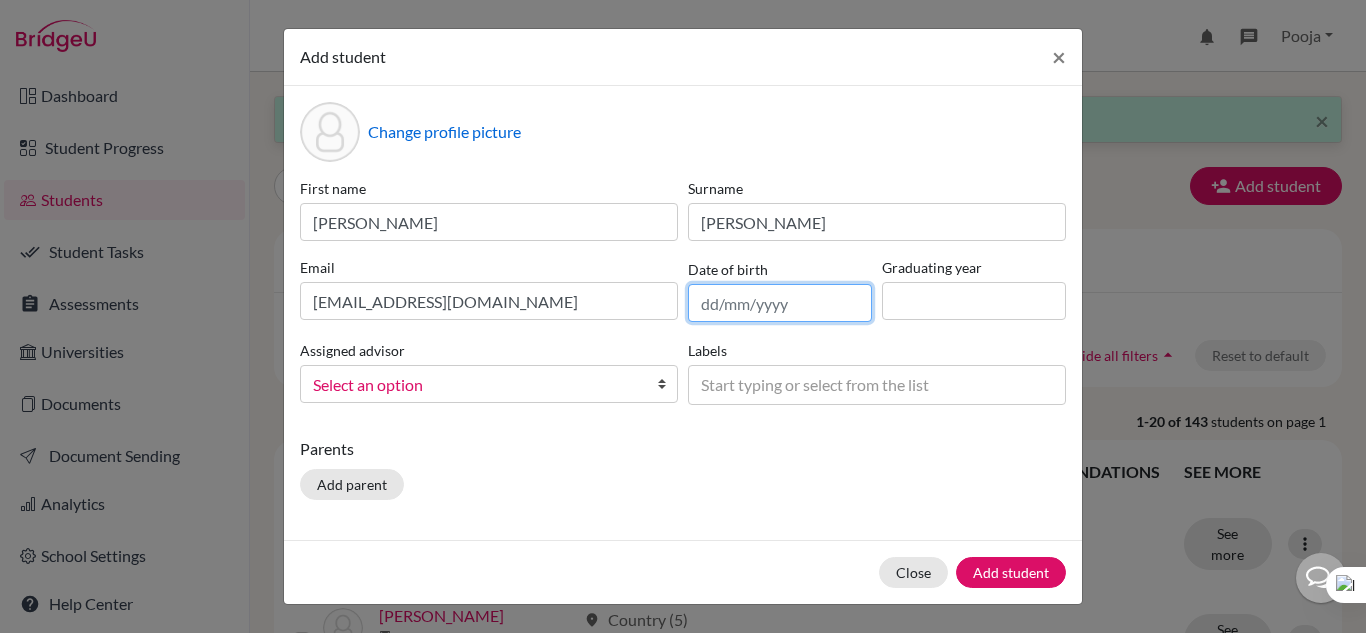 click at bounding box center (780, 303) 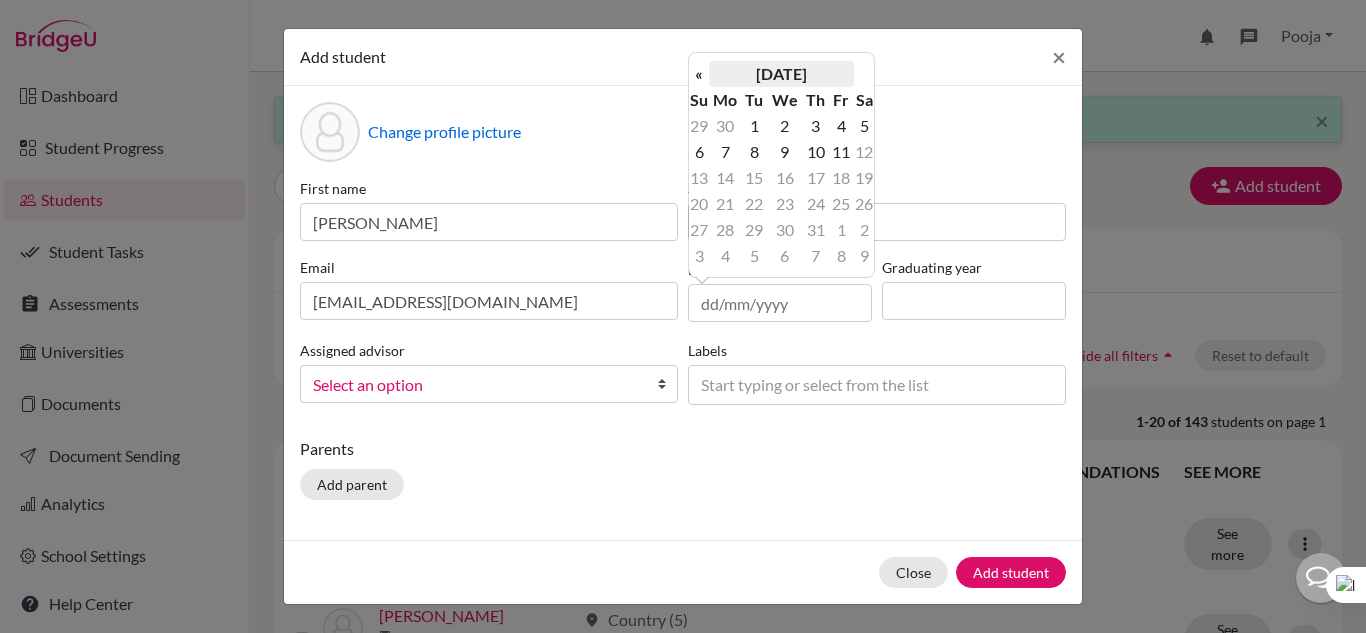 click on "[DATE]" at bounding box center [781, 74] 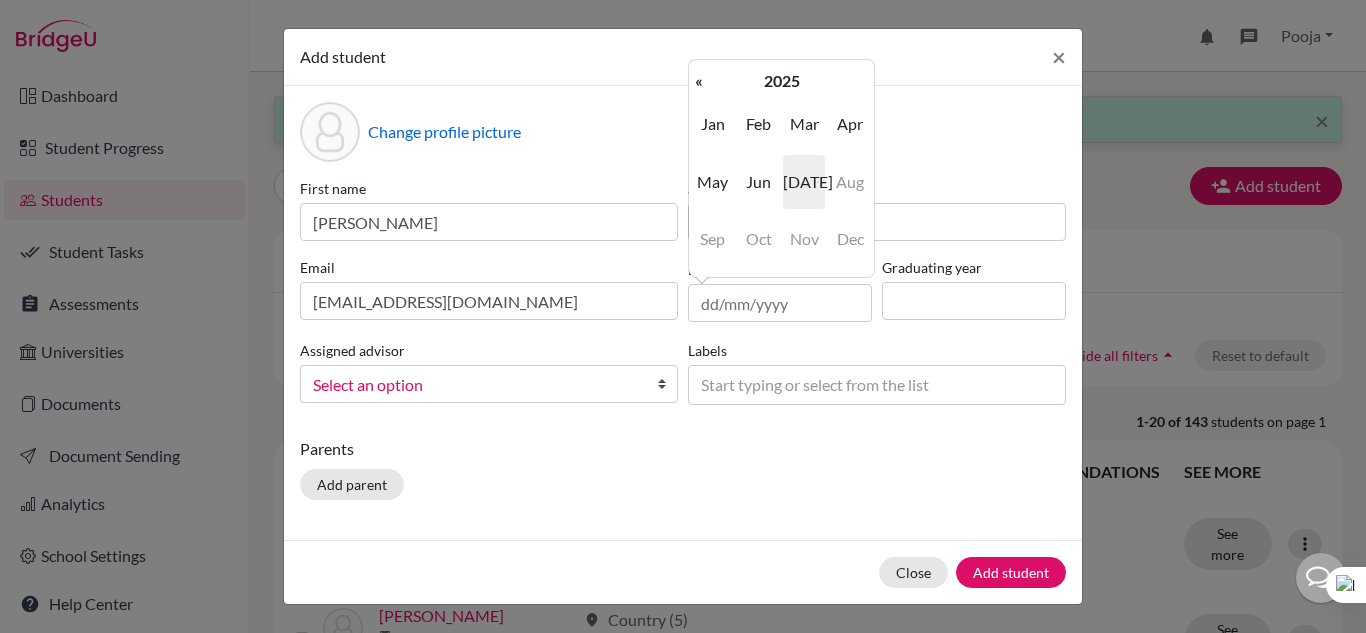 click on "2025" at bounding box center [781, 81] 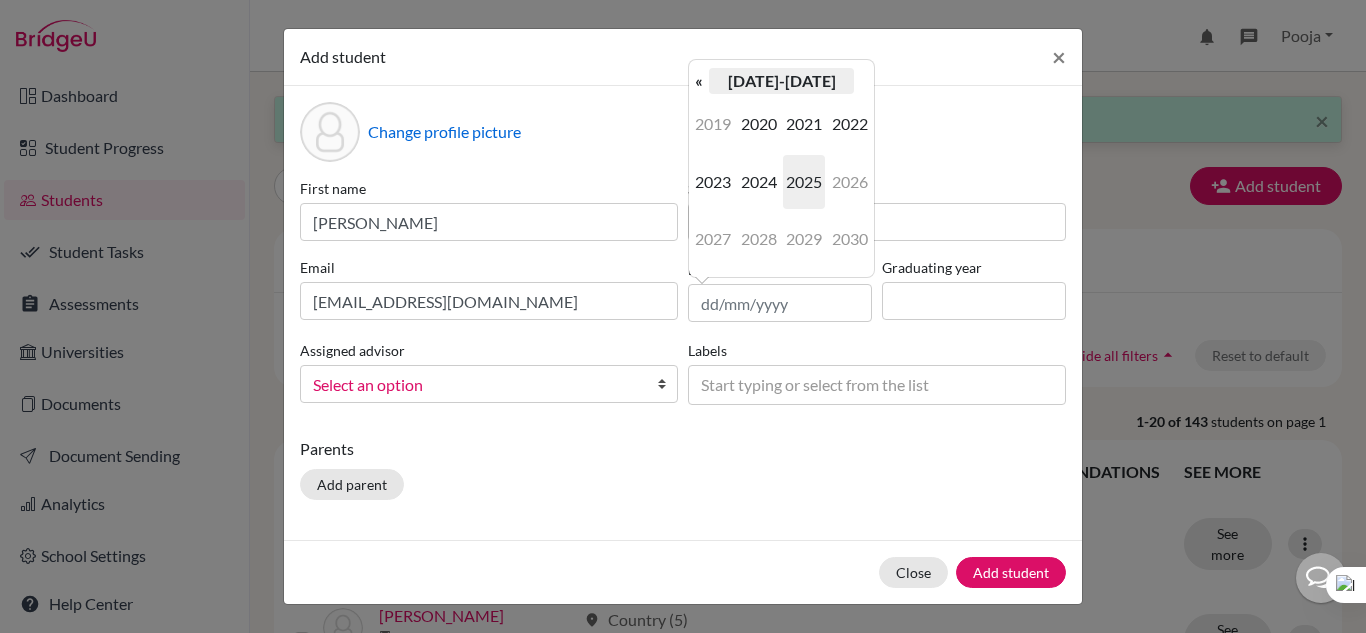 click on "[DATE]-[DATE]" at bounding box center (781, 81) 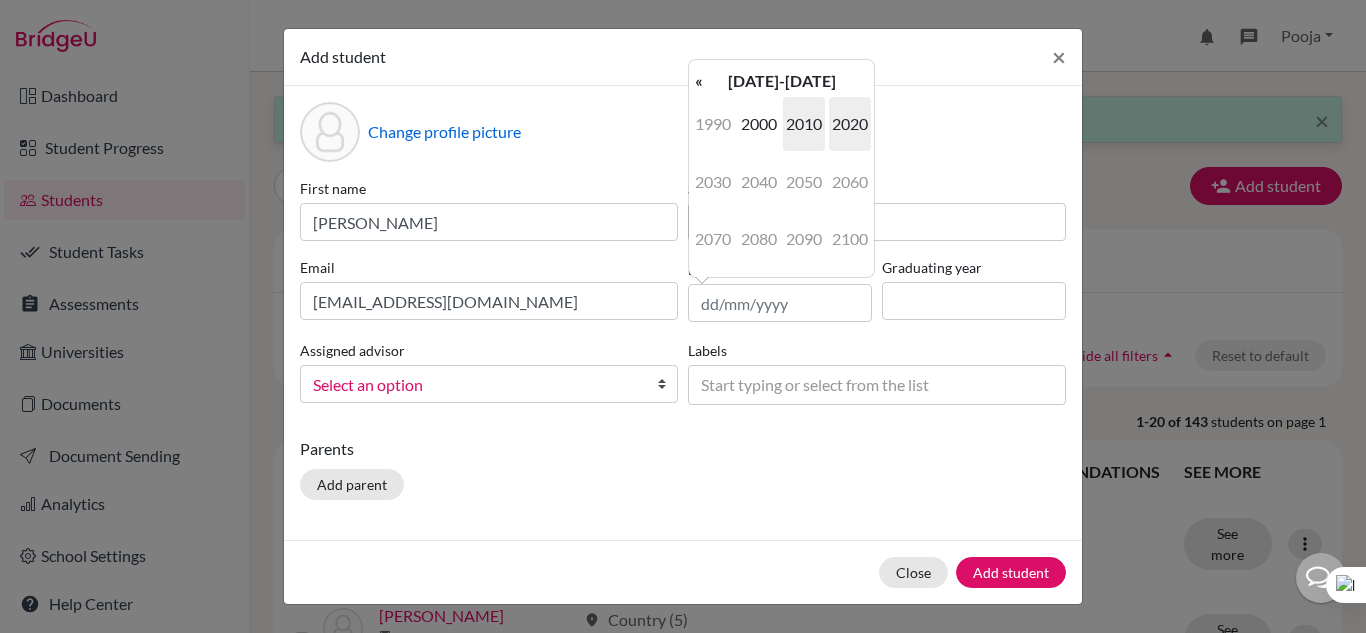 click on "2010" at bounding box center (804, 124) 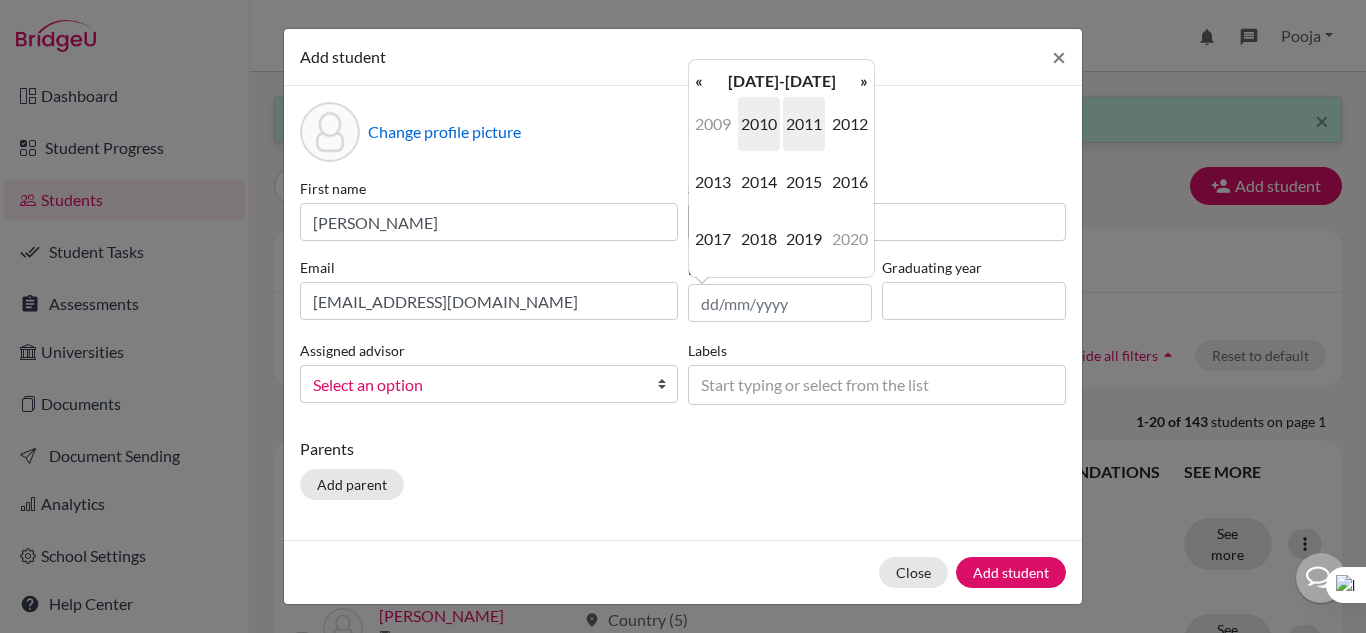 click on "2011" at bounding box center [804, 124] 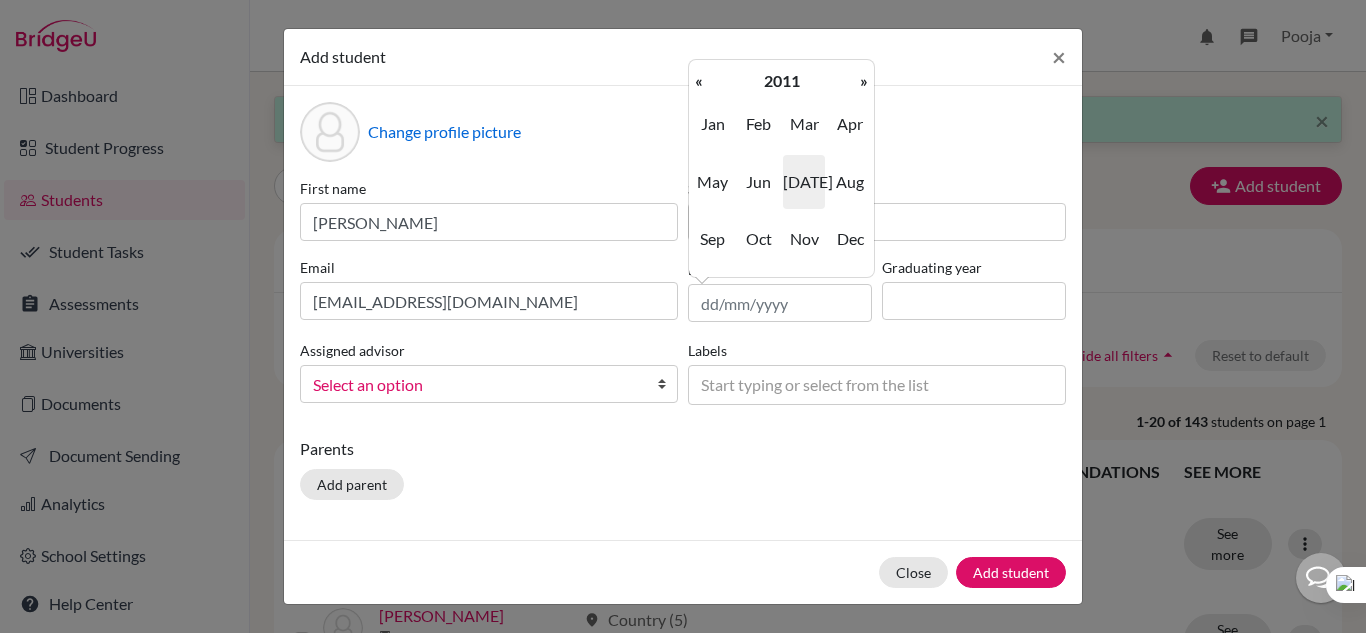 click on "[DATE]" at bounding box center (804, 182) 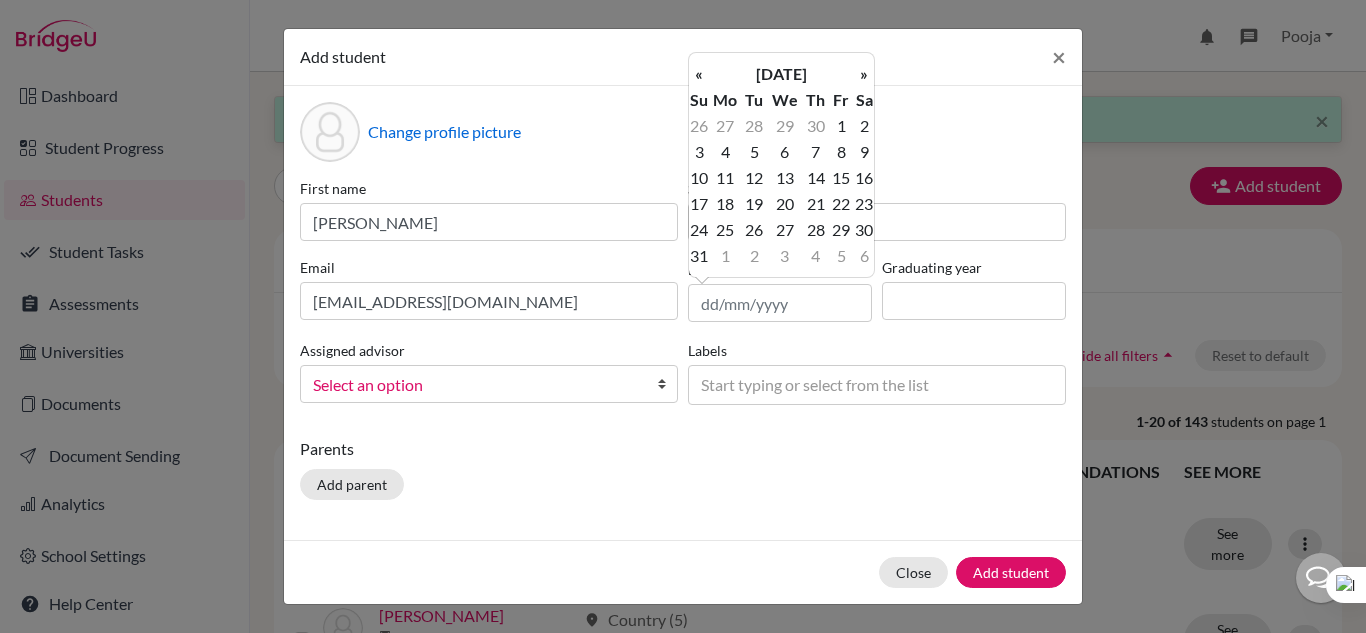 click on "29" at bounding box center [841, 230] 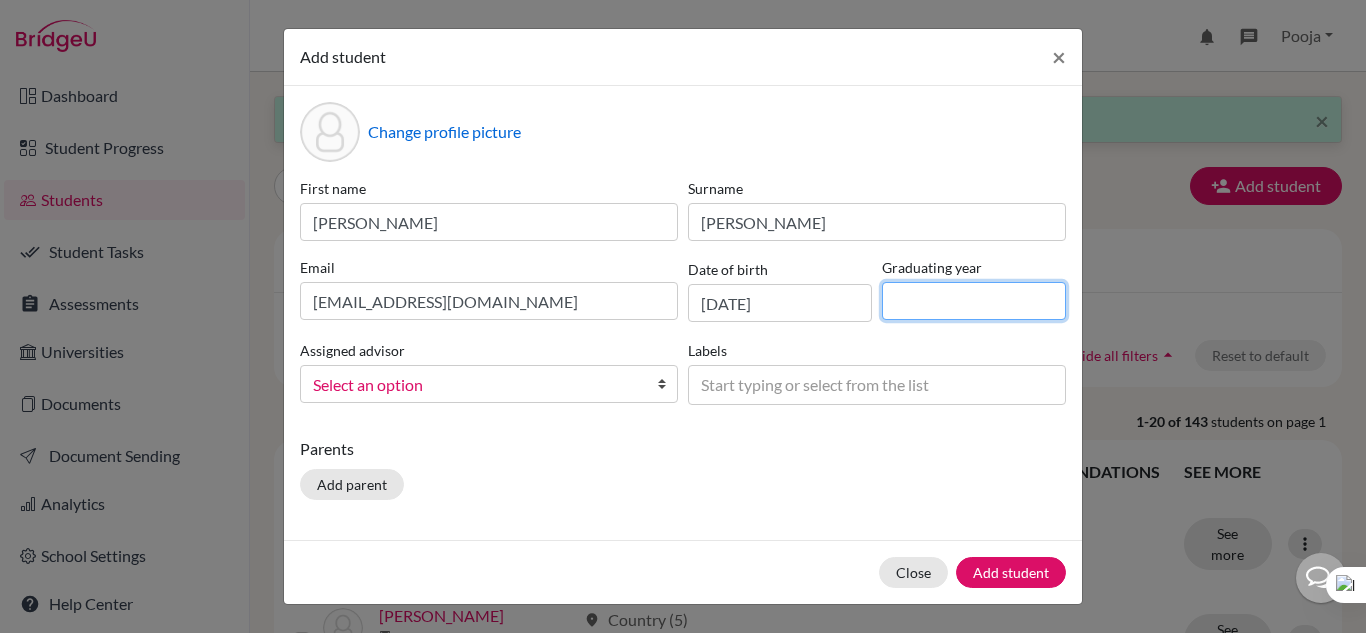 click at bounding box center (974, 301) 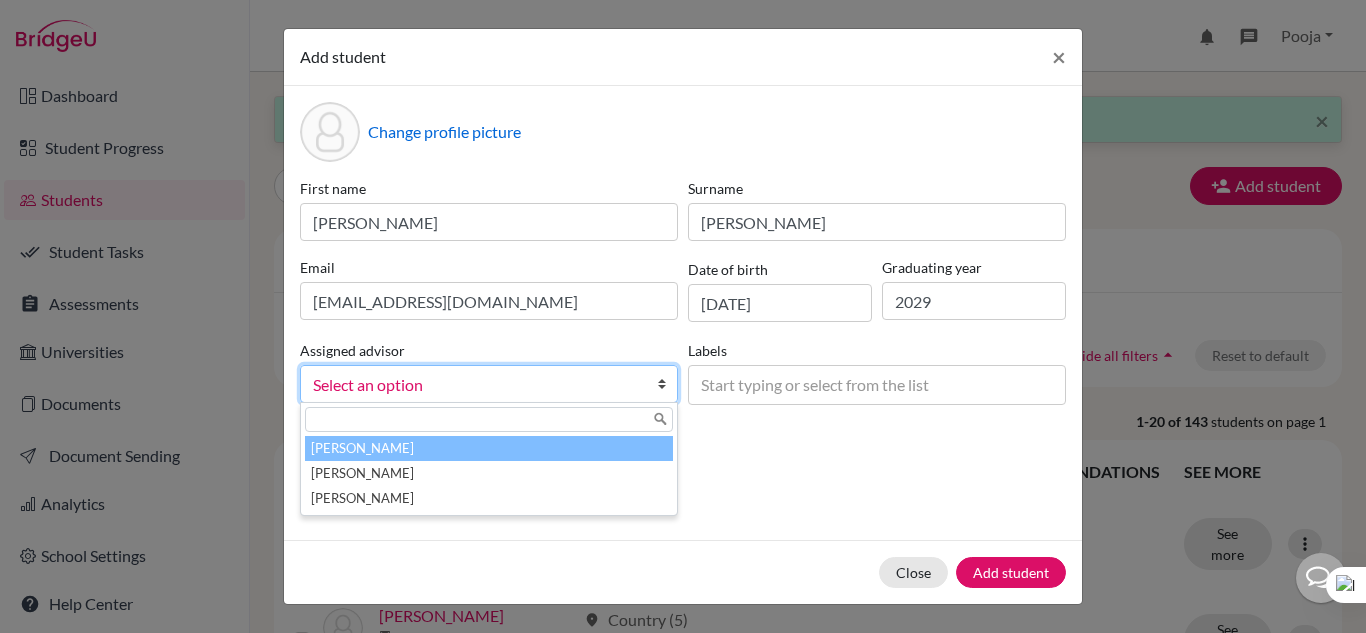 click on "Select an option" at bounding box center [476, 385] 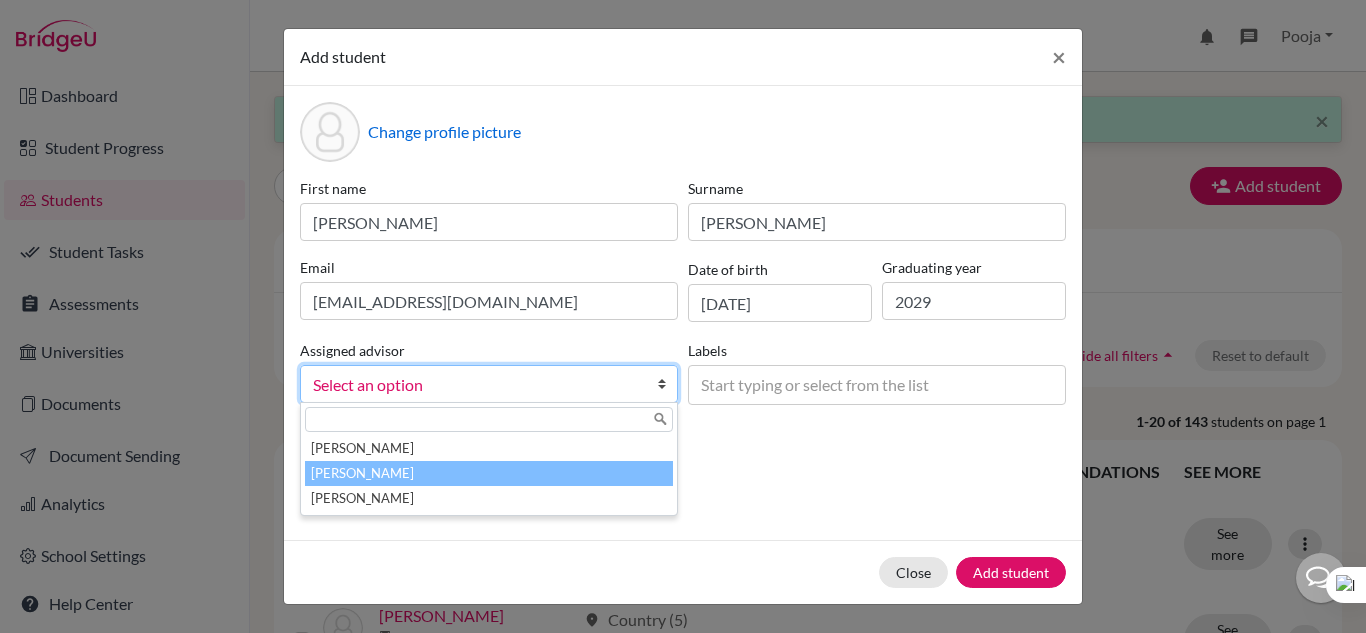 click on "[PERSON_NAME]" at bounding box center [489, 473] 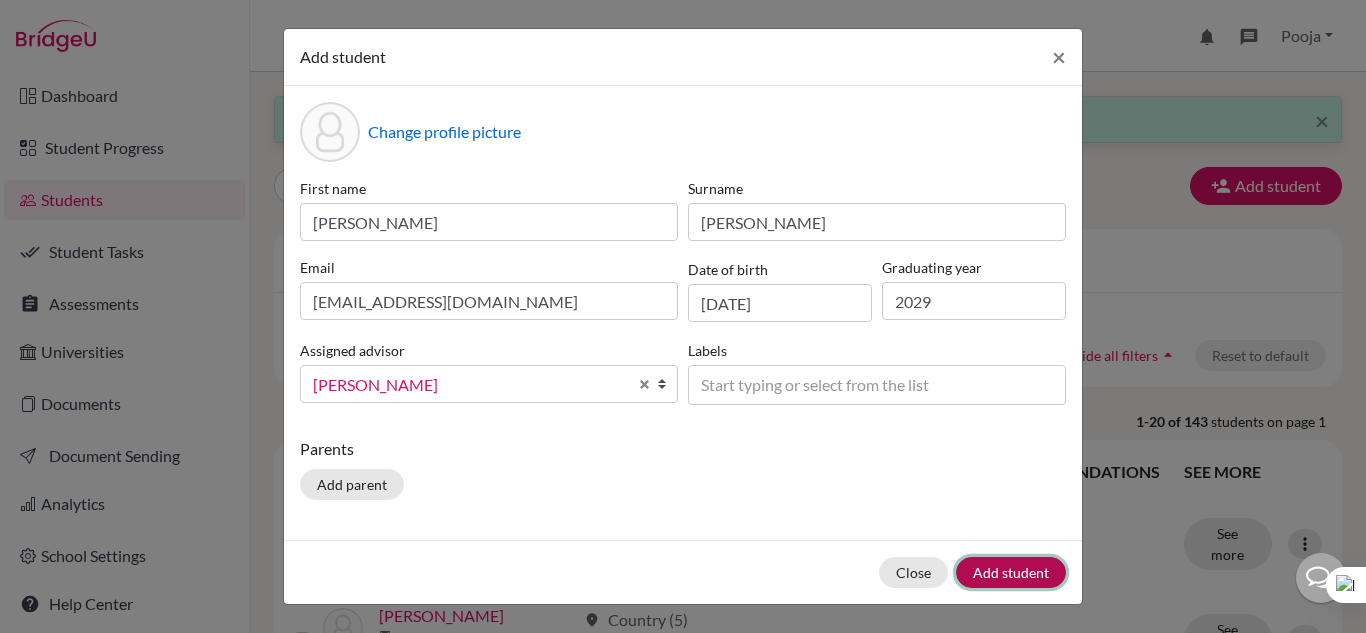 click on "Add student" at bounding box center [1011, 572] 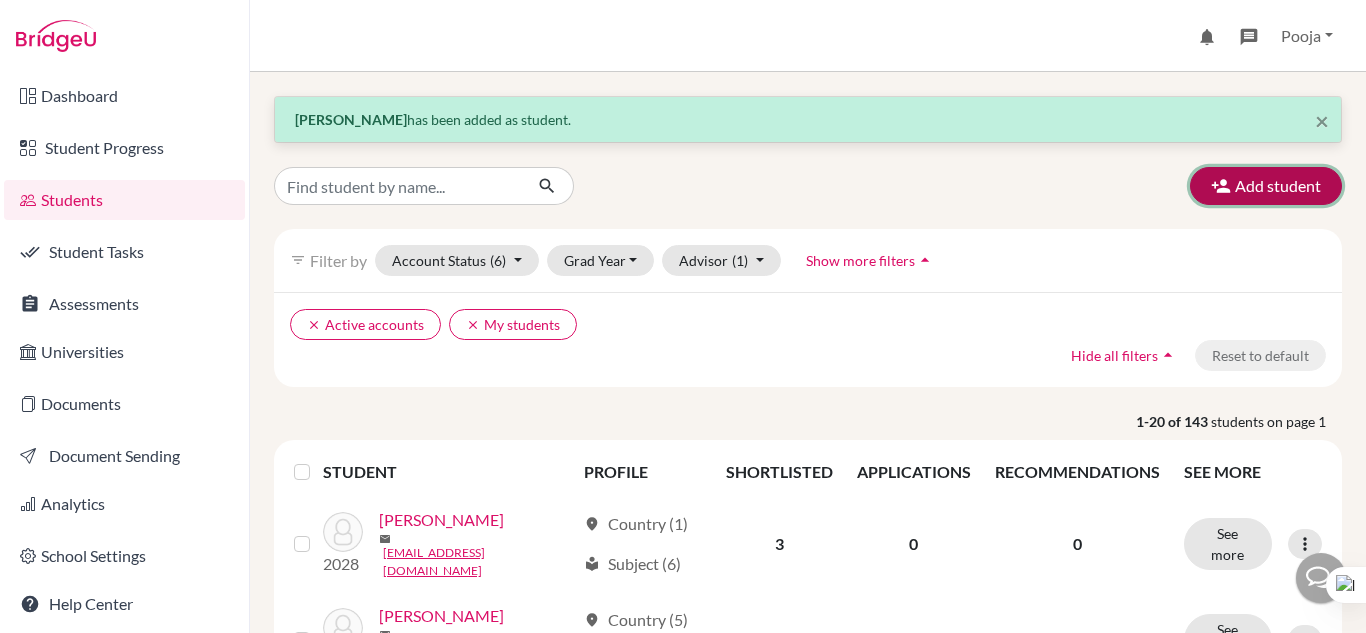 click on "Add student" at bounding box center [1266, 186] 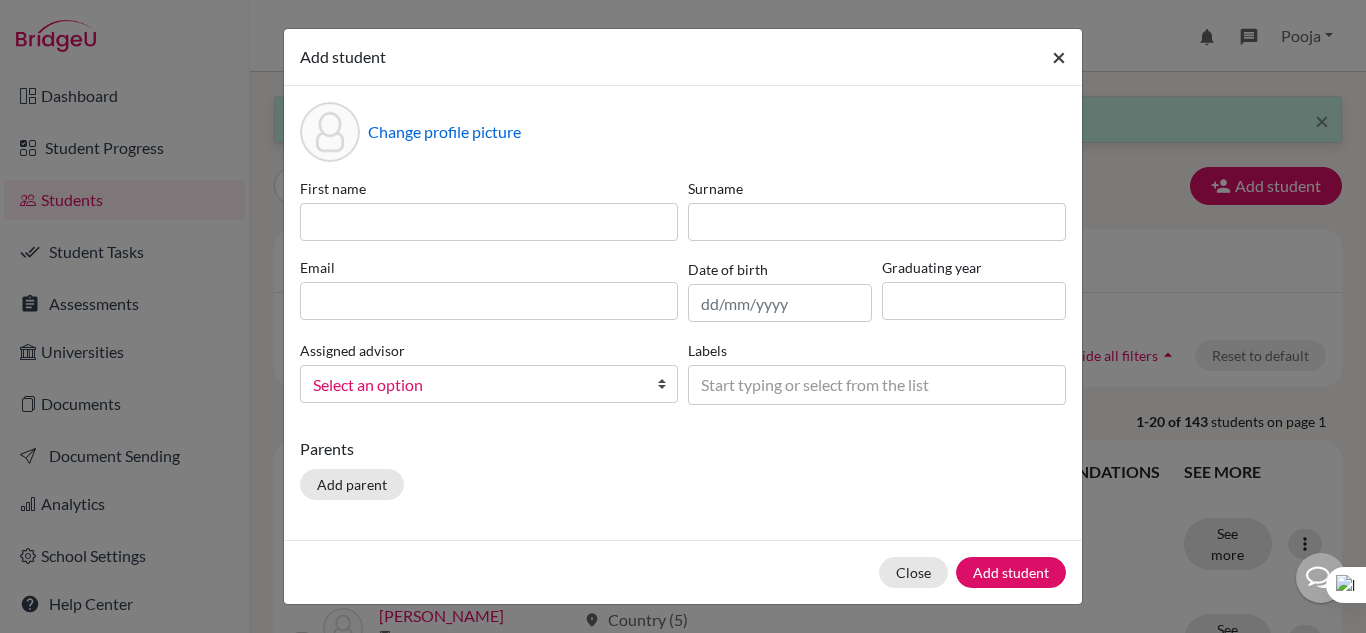 click on "×" at bounding box center (1059, 56) 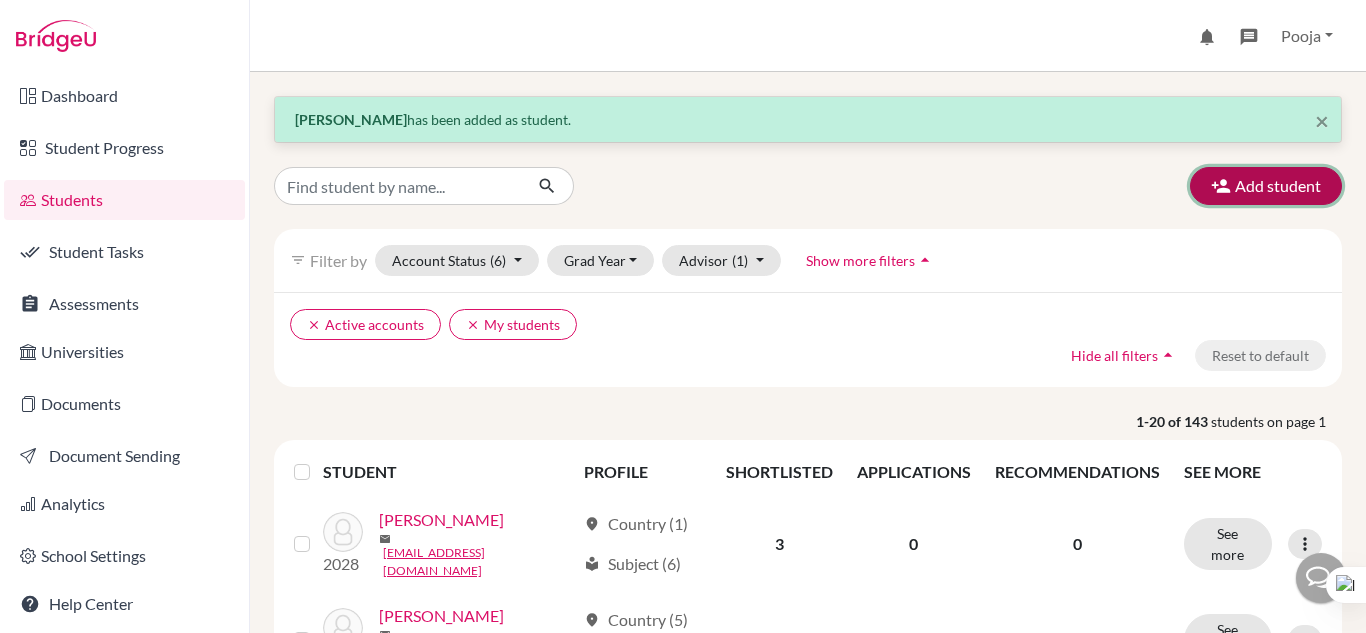click on "Add student" at bounding box center (1266, 186) 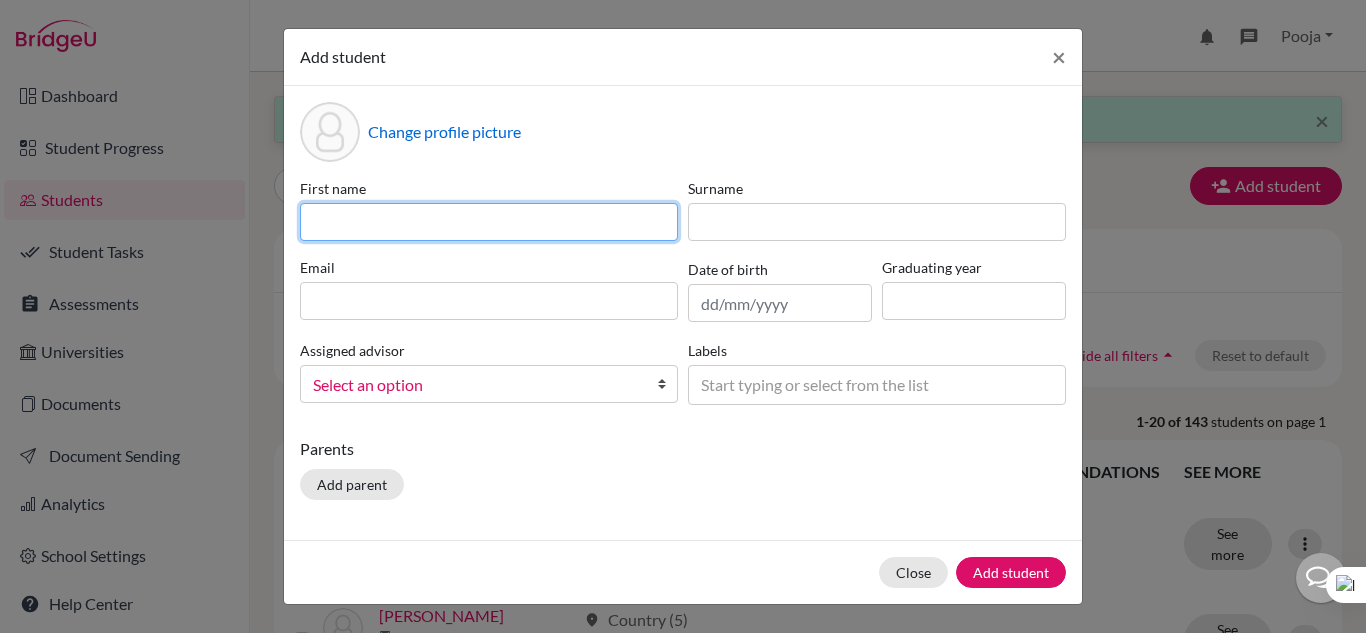 drag, startPoint x: 363, startPoint y: 229, endPoint x: 363, endPoint y: 218, distance: 11 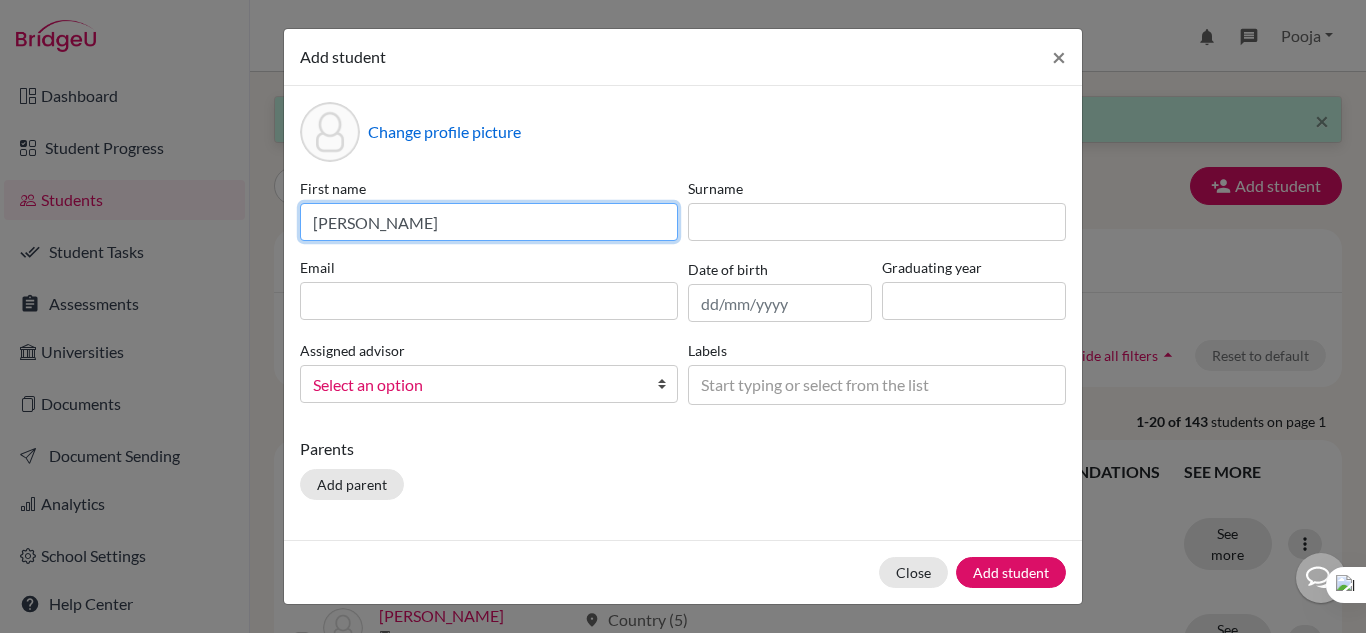 type on "[PERSON_NAME]" 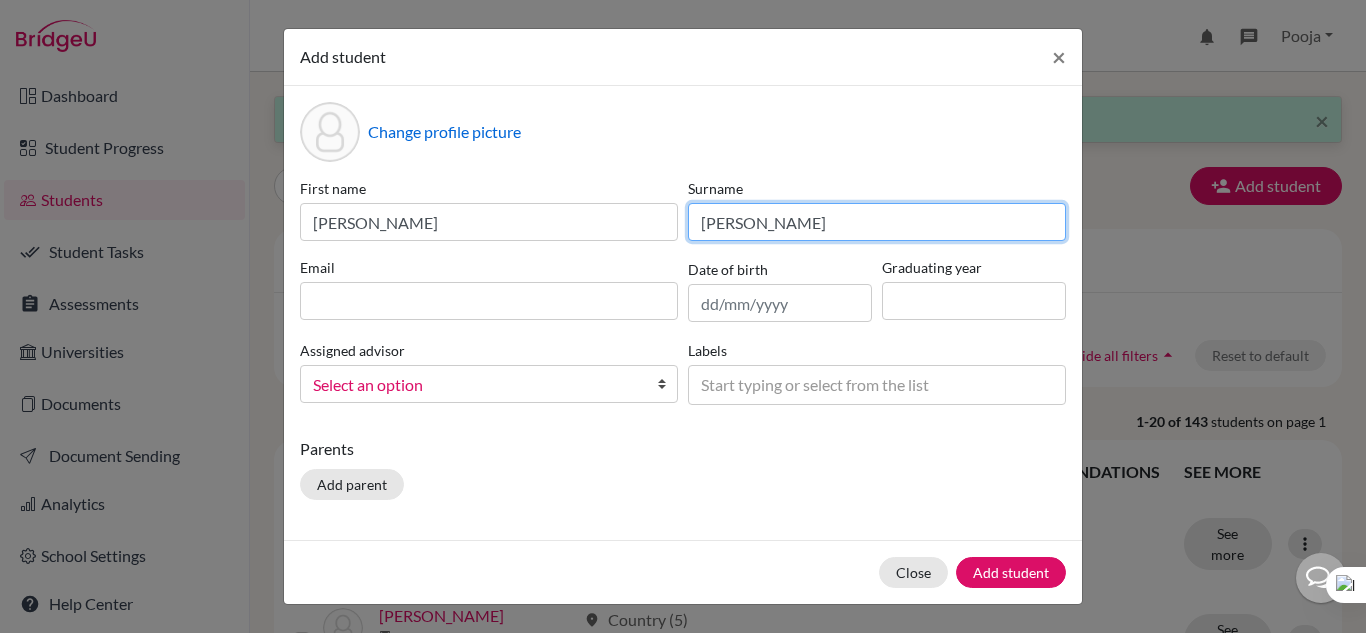 type on "[PERSON_NAME]" 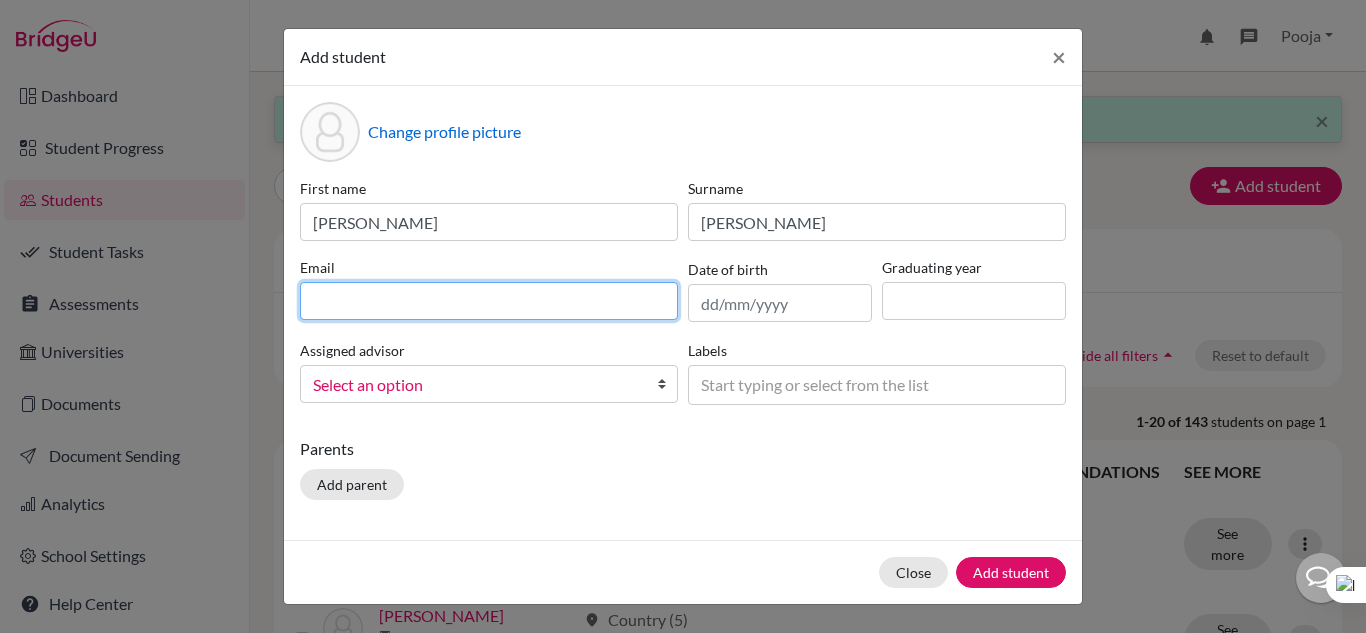 click at bounding box center (489, 301) 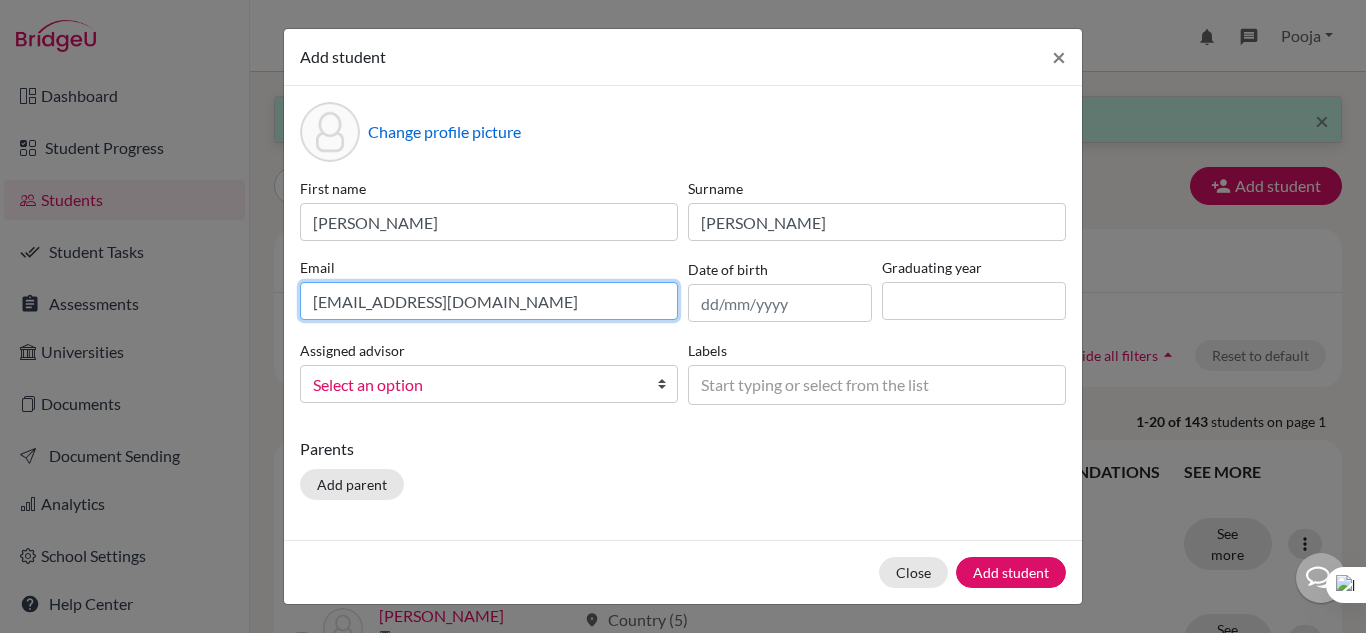 type on "[EMAIL_ADDRESS][DOMAIN_NAME]" 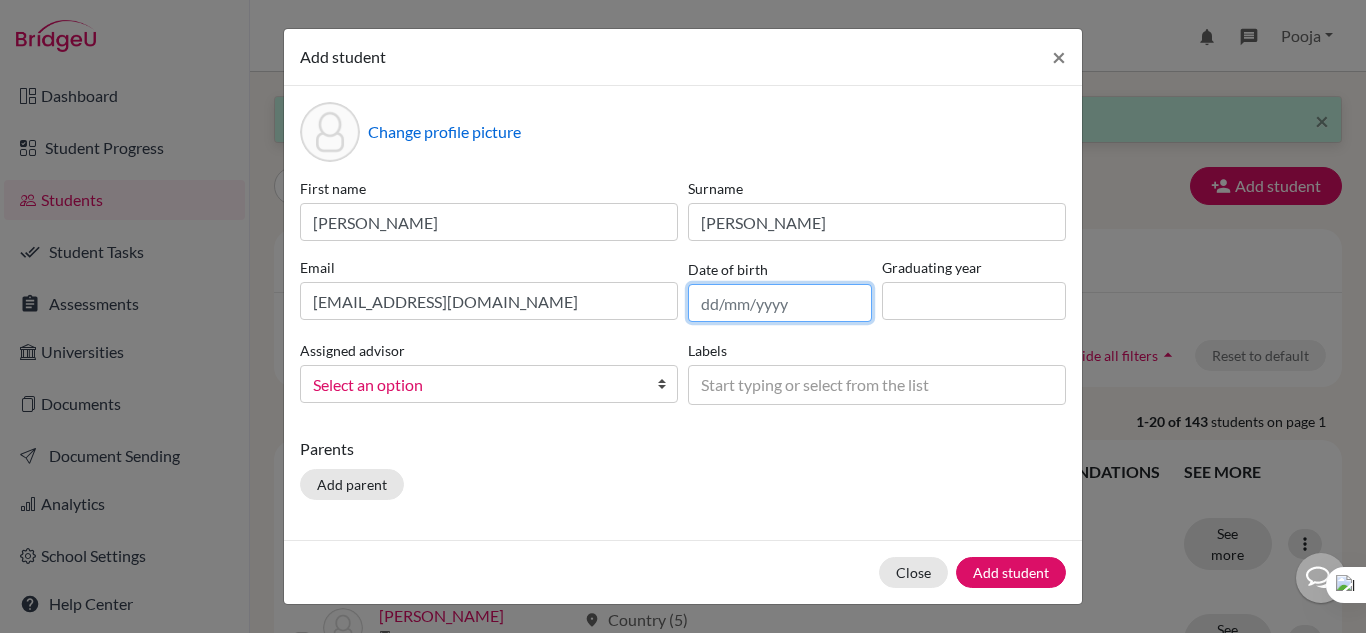 click at bounding box center [780, 303] 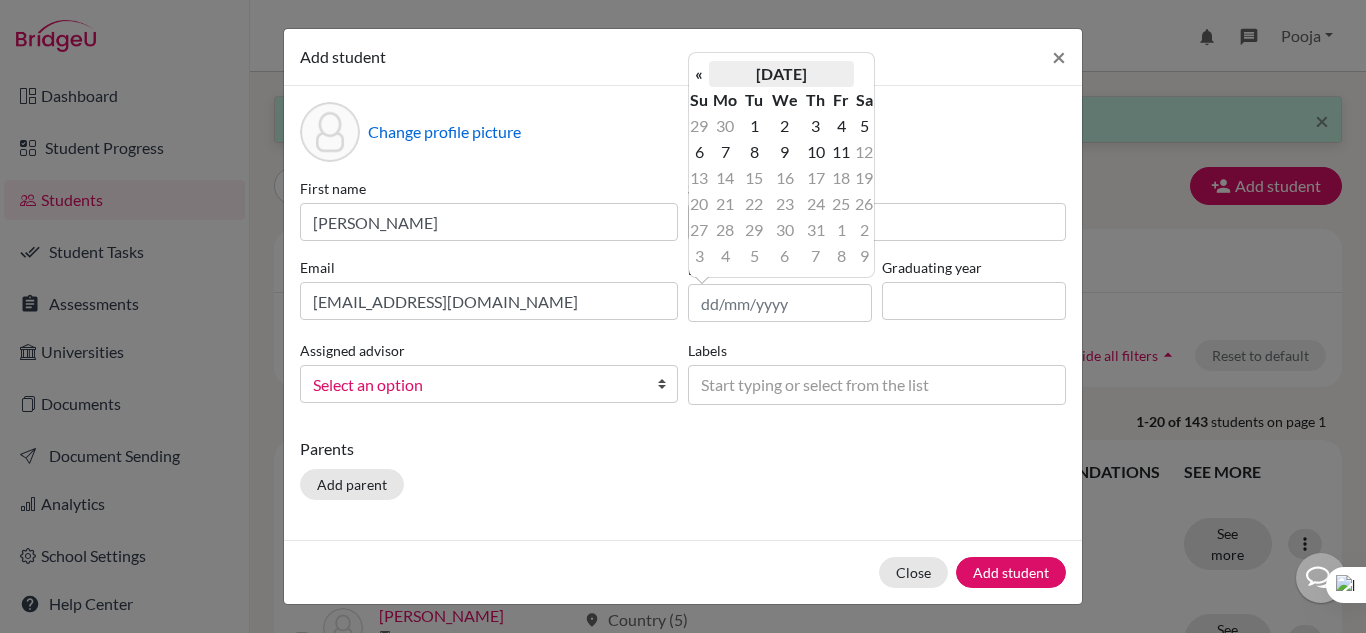 click on "[DATE]" at bounding box center [781, 74] 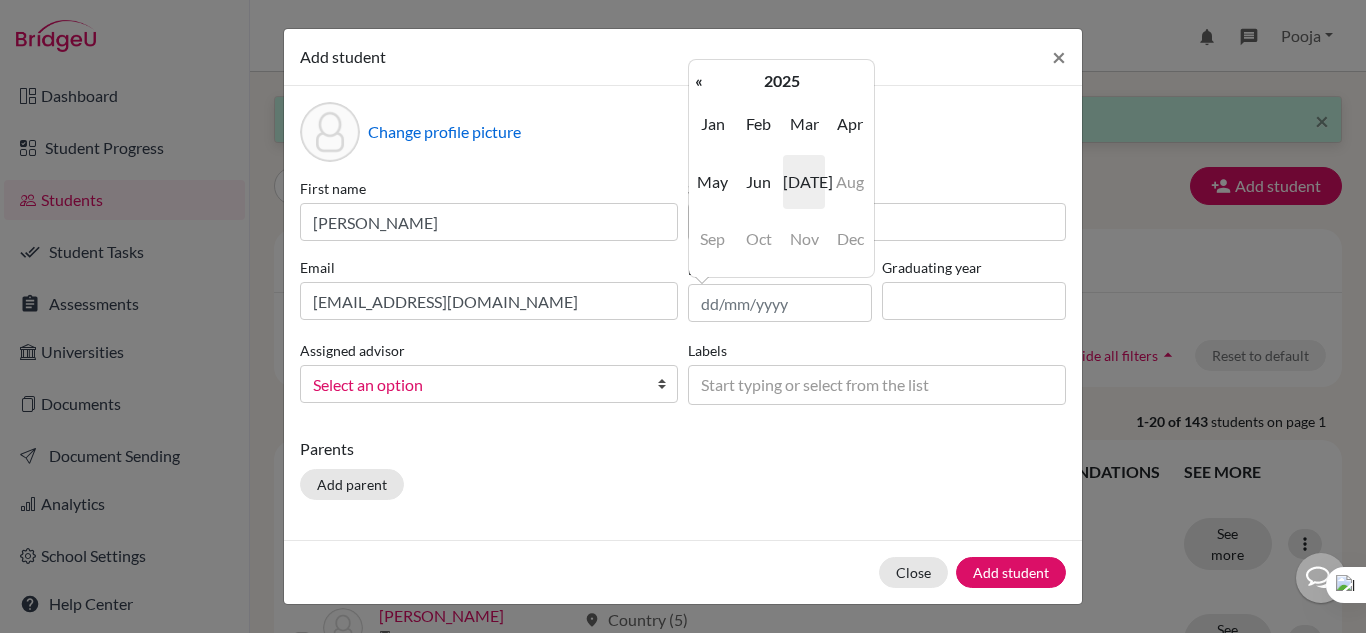 click on "2025" at bounding box center (781, 81) 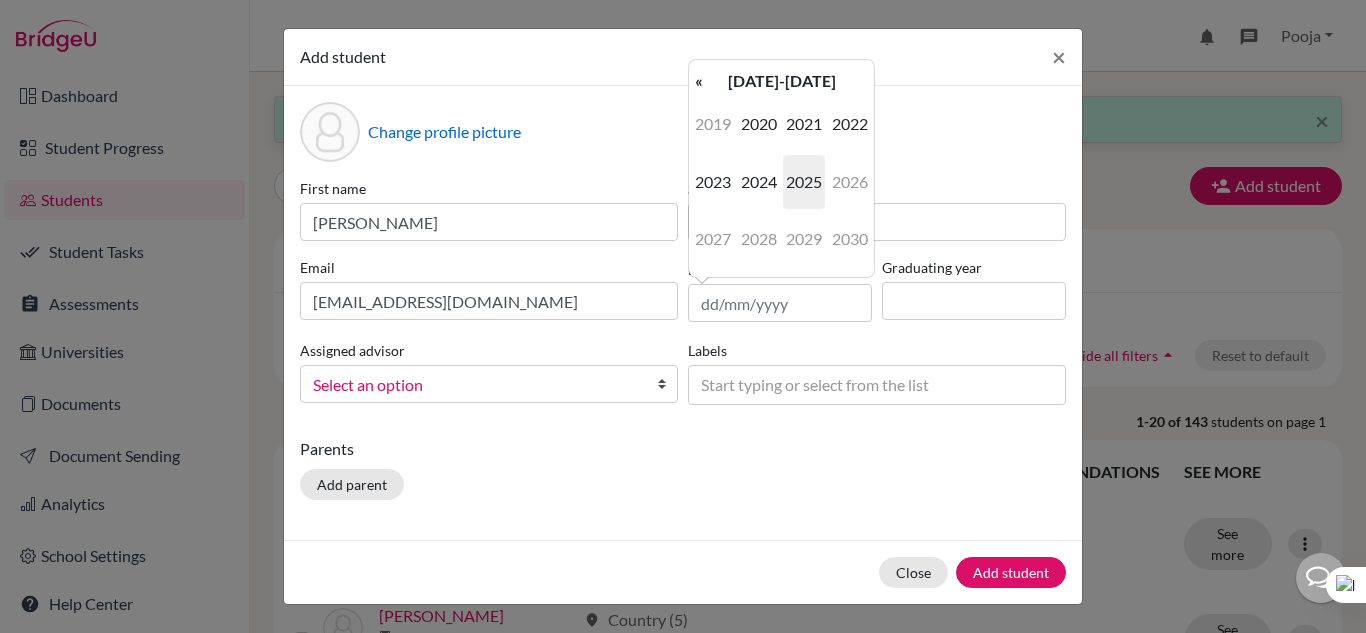 click on "[DATE]-[DATE]" at bounding box center [781, 81] 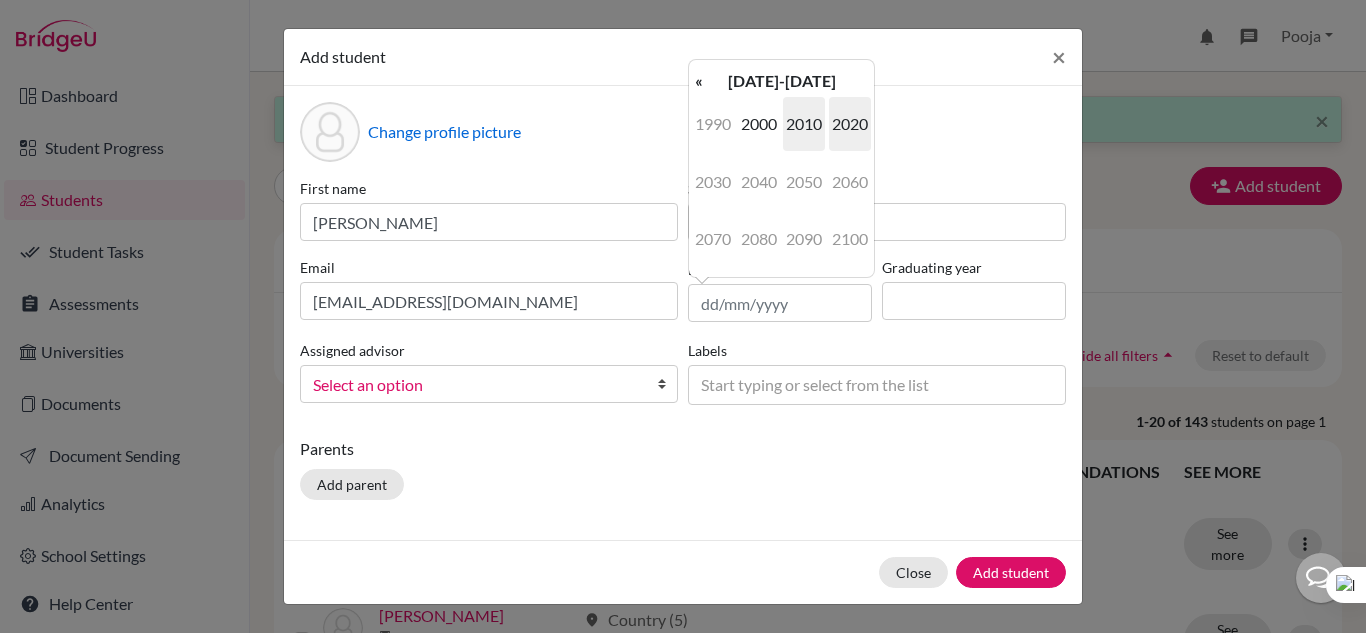 click on "2010" at bounding box center [804, 124] 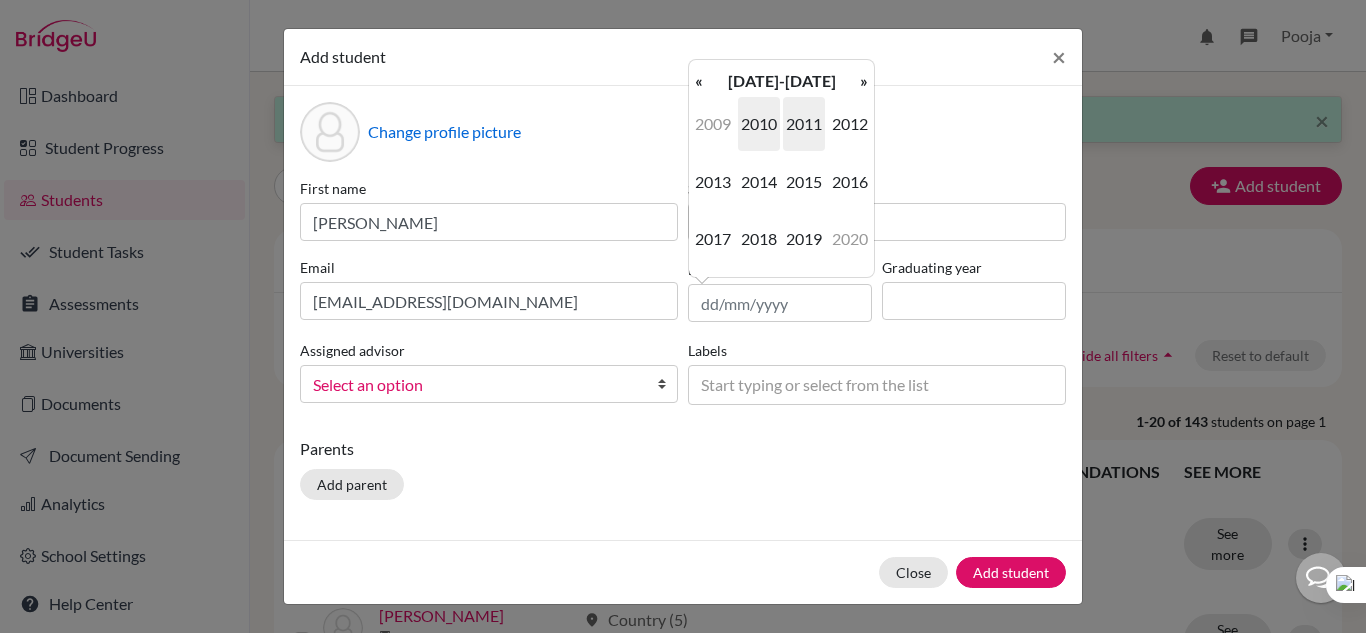 click on "2011" at bounding box center (804, 124) 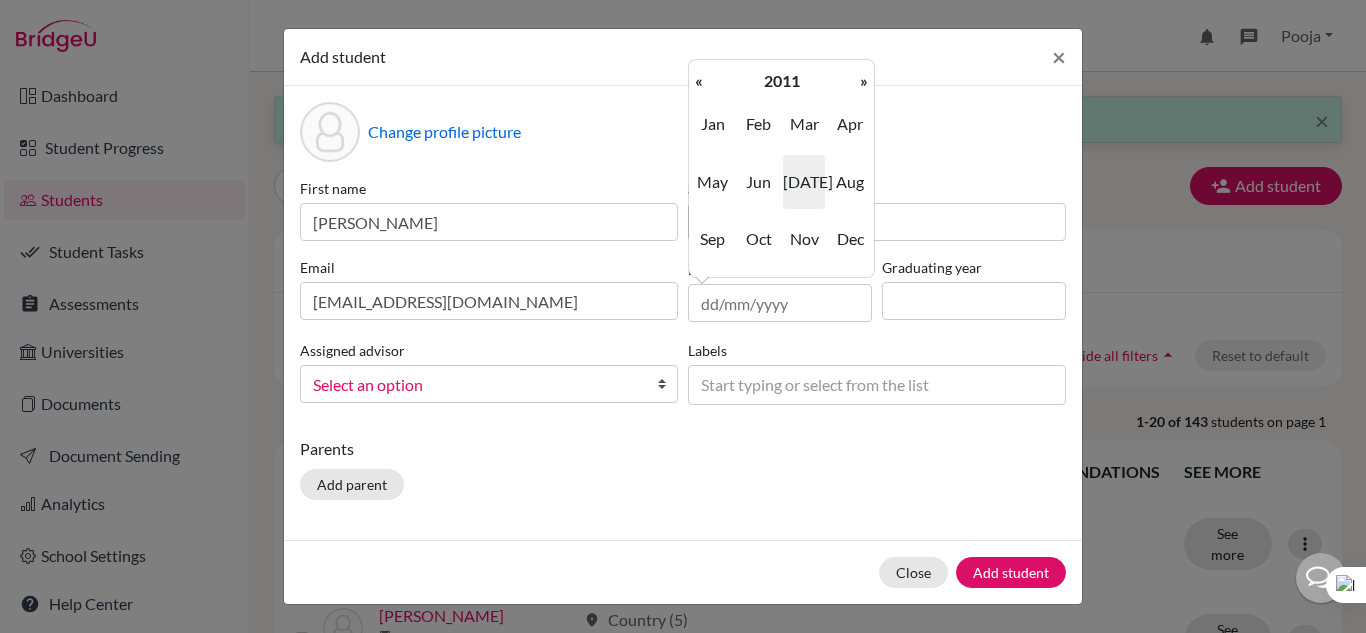 click on "[DATE]" at bounding box center (804, 182) 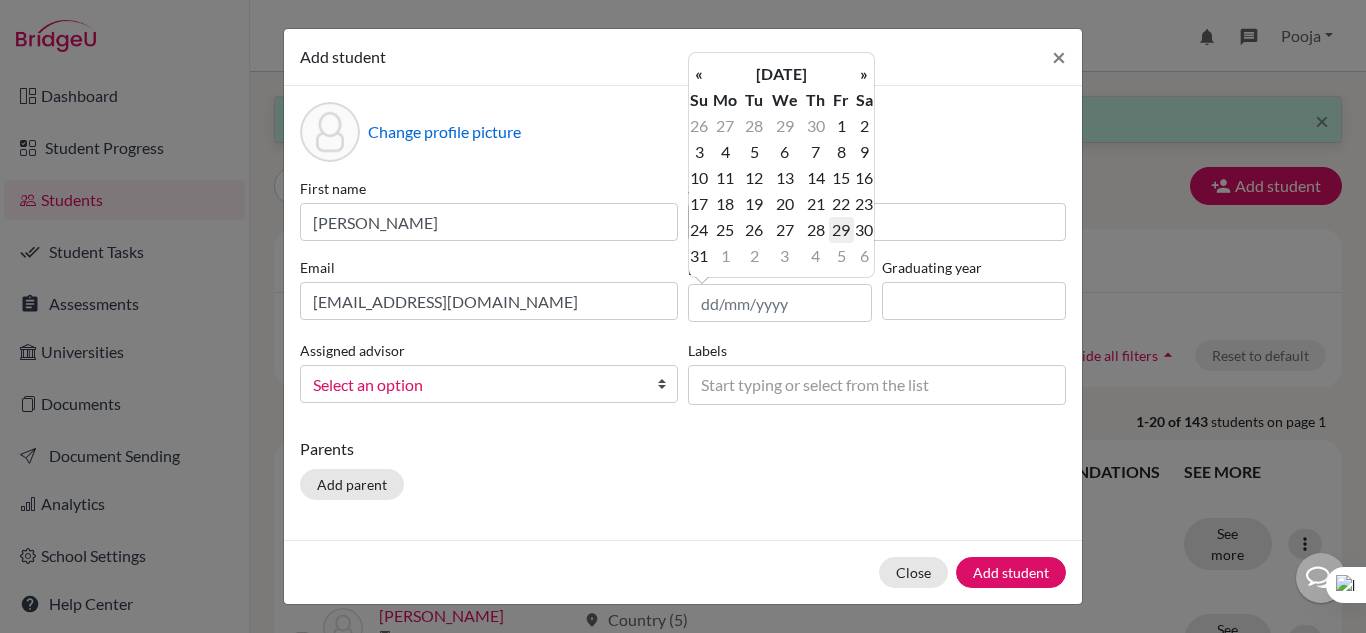 click on "29" at bounding box center (841, 230) 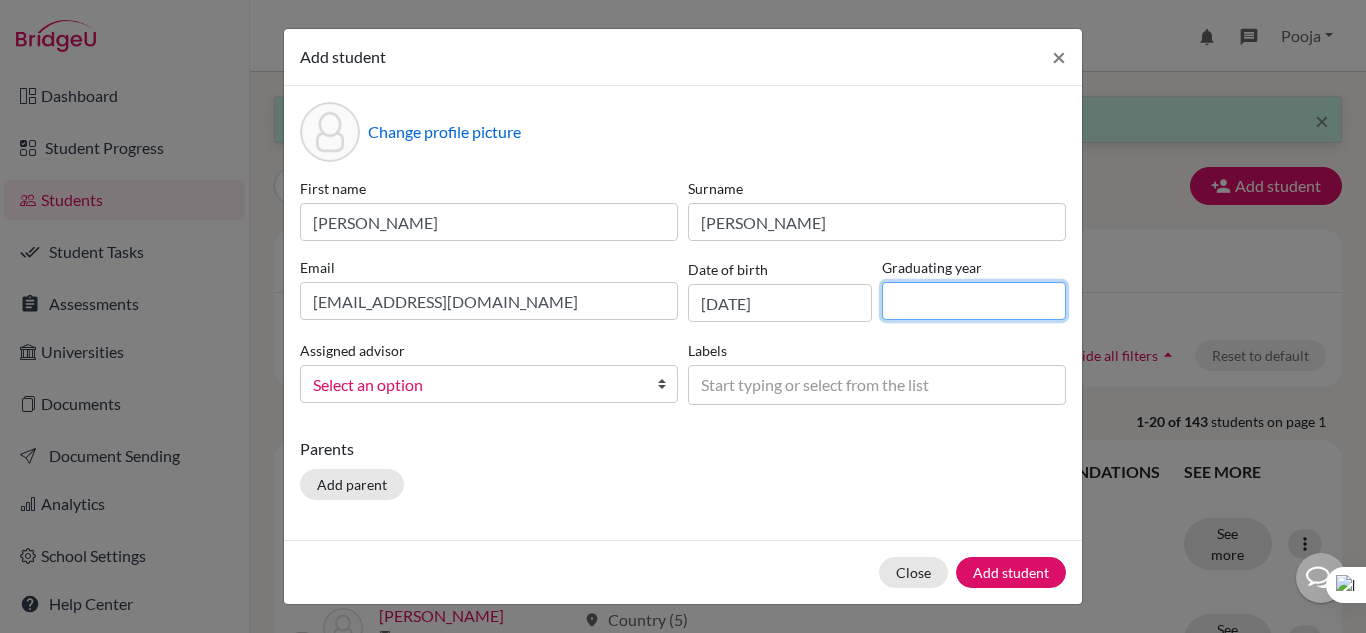 click at bounding box center (974, 301) 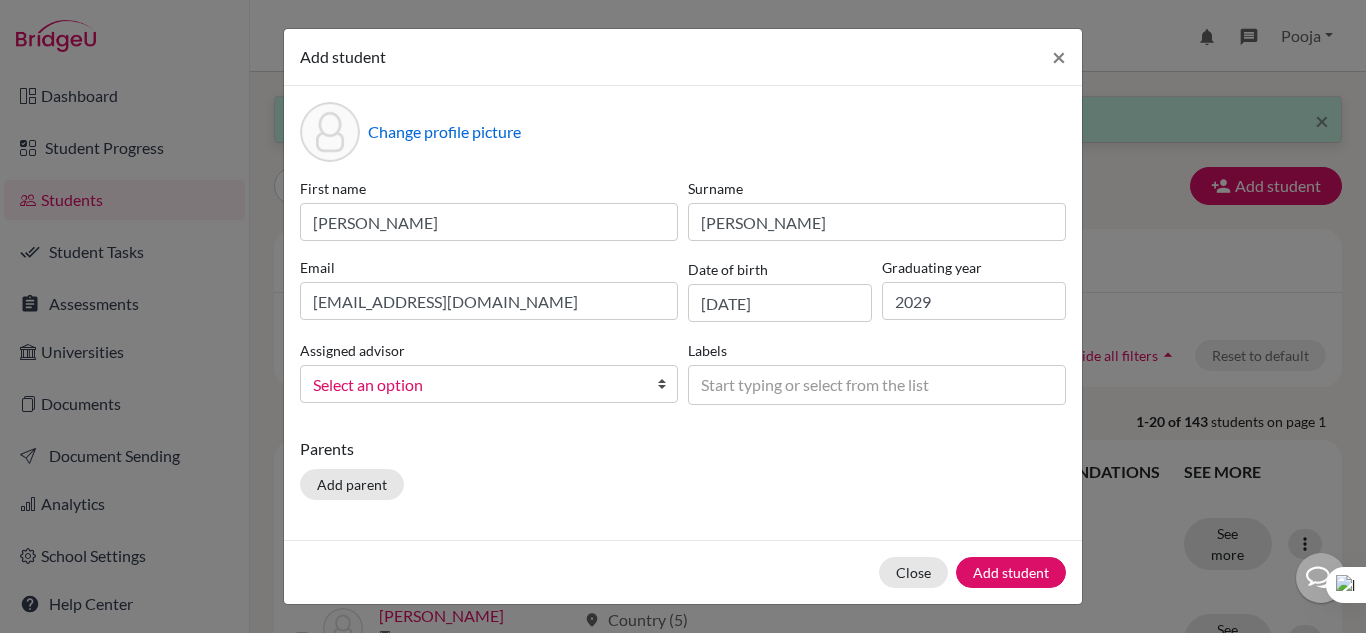 click on "Select an option" at bounding box center (476, 385) 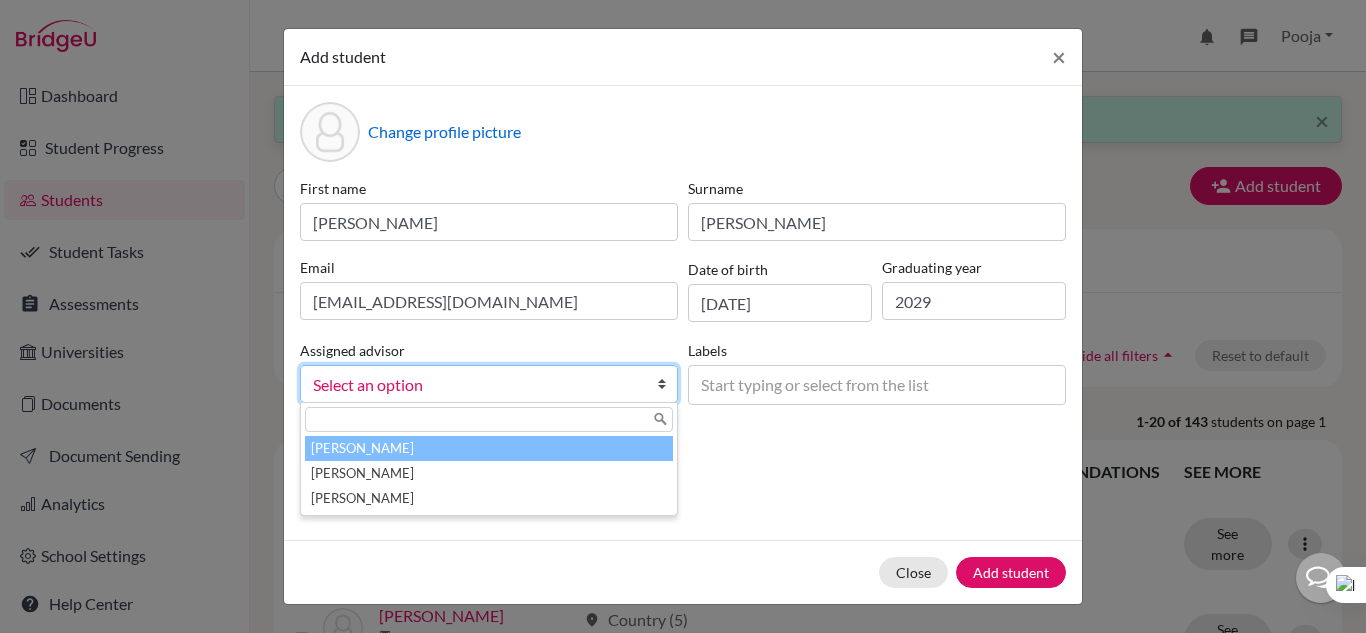 click on "[PERSON_NAME]" at bounding box center [489, 448] 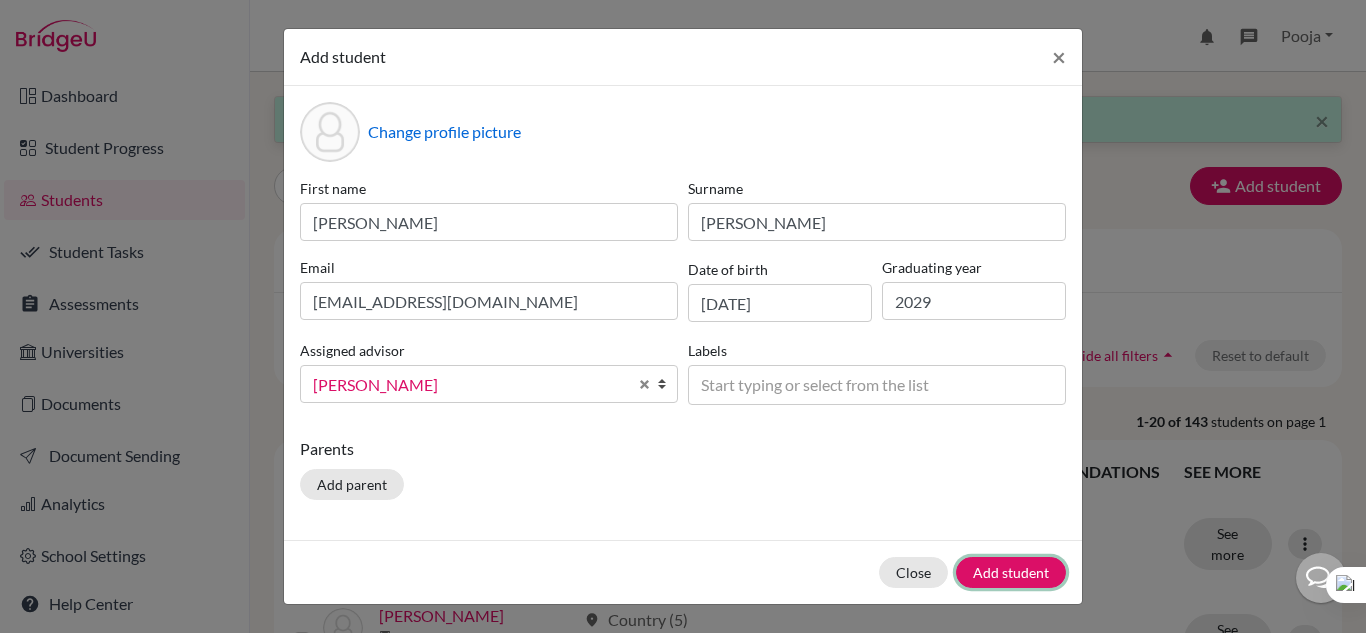 drag, startPoint x: 969, startPoint y: 568, endPoint x: 985, endPoint y: 565, distance: 16.27882 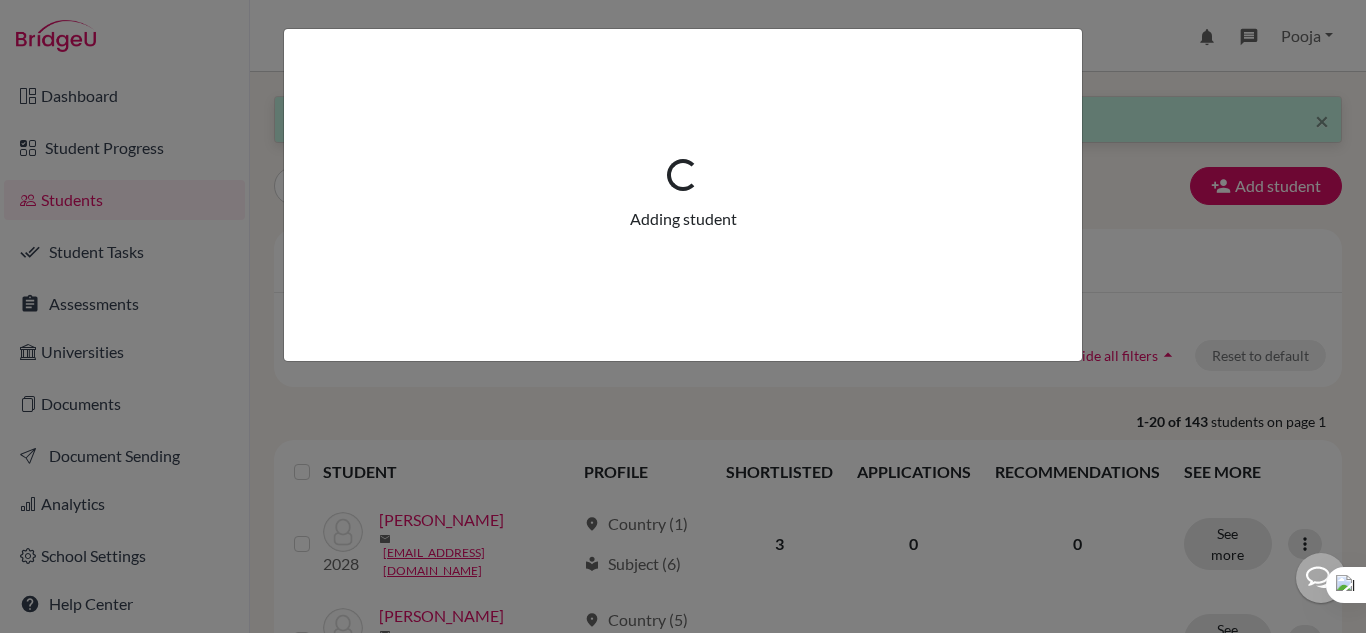 click on "Loading... Adding student" 